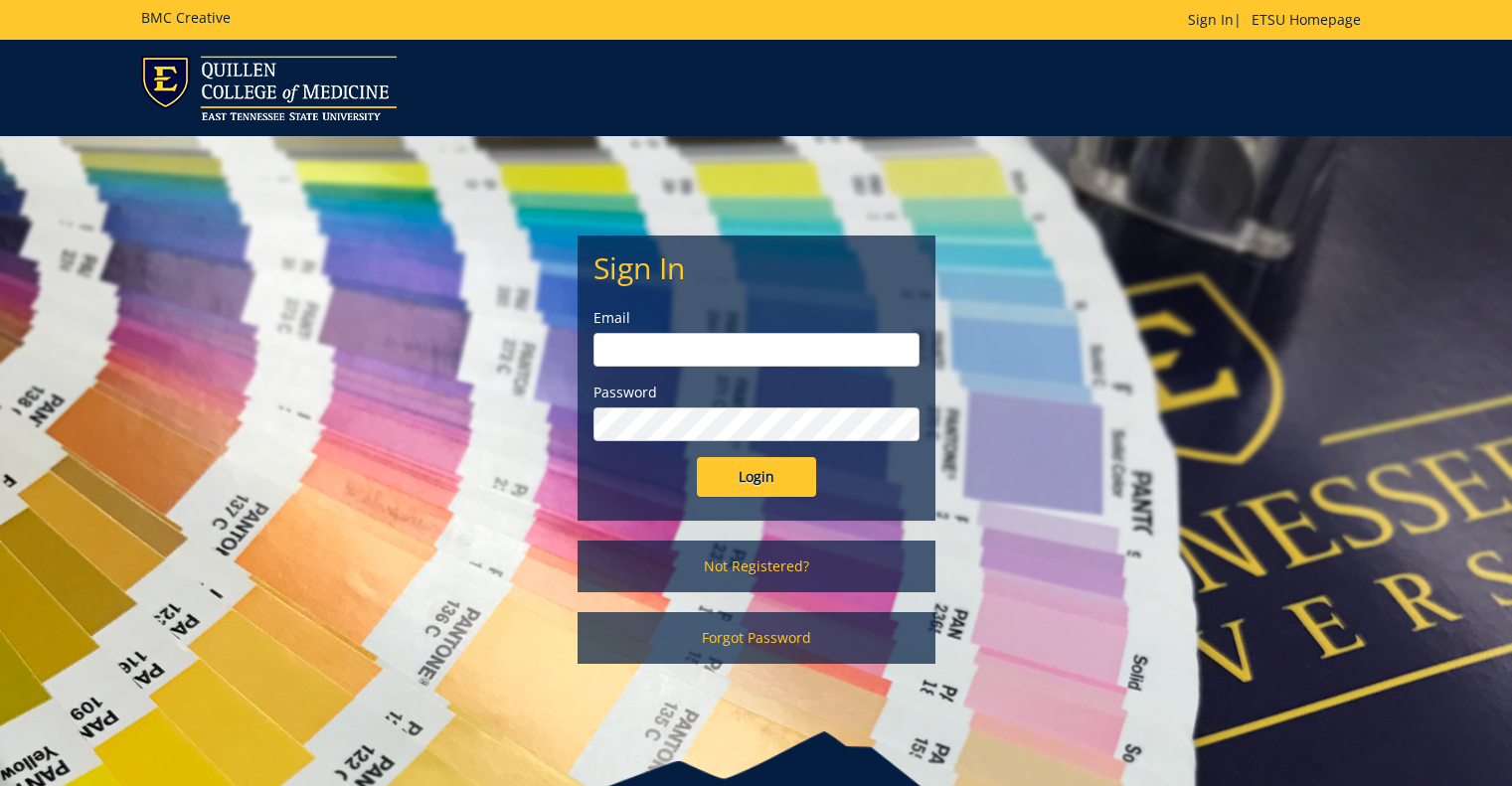scroll, scrollTop: 0, scrollLeft: 0, axis: both 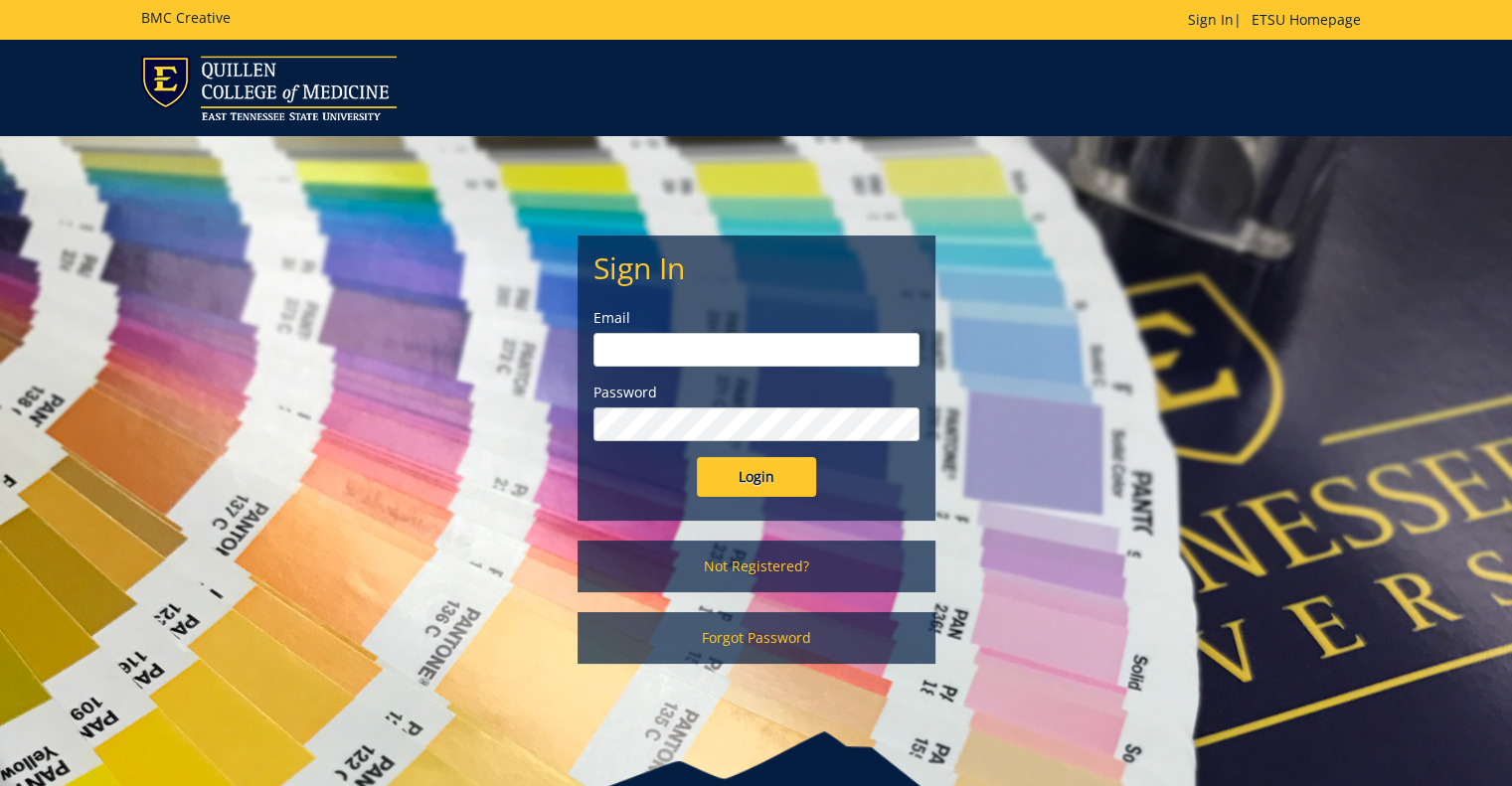 click at bounding box center (756, 350) 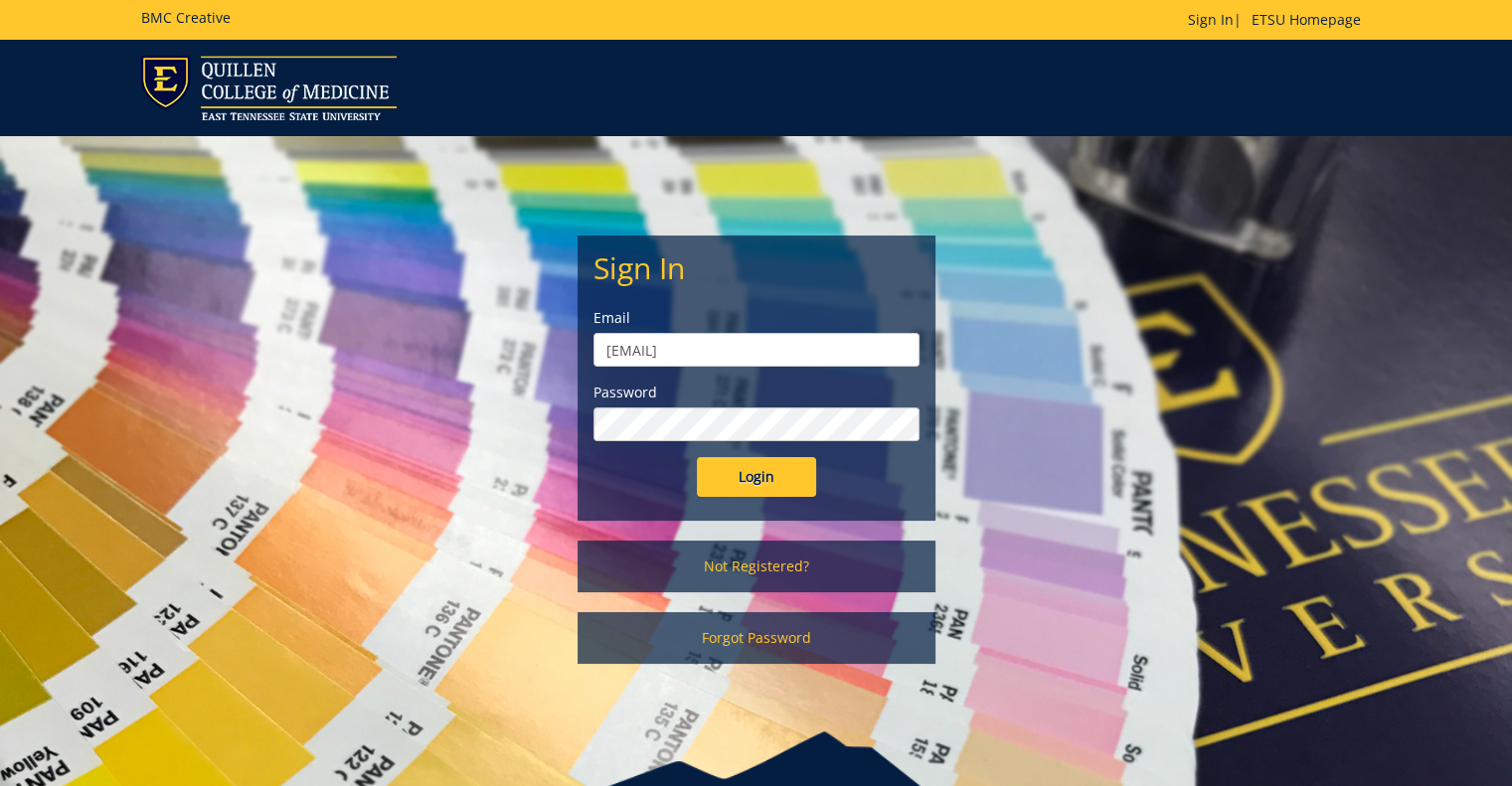 type on "hallkc1@etsu.edu" 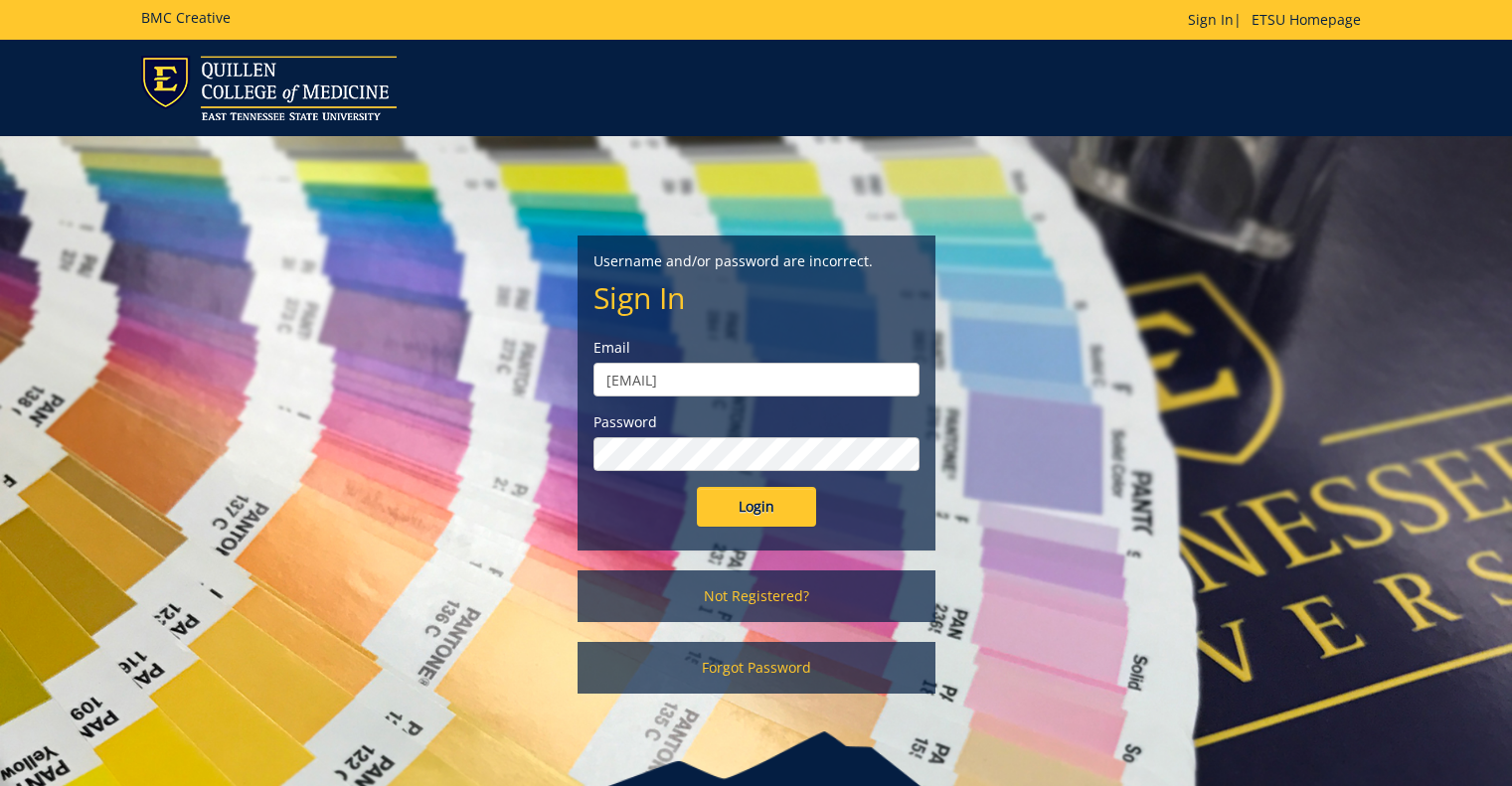 scroll, scrollTop: 0, scrollLeft: 0, axis: both 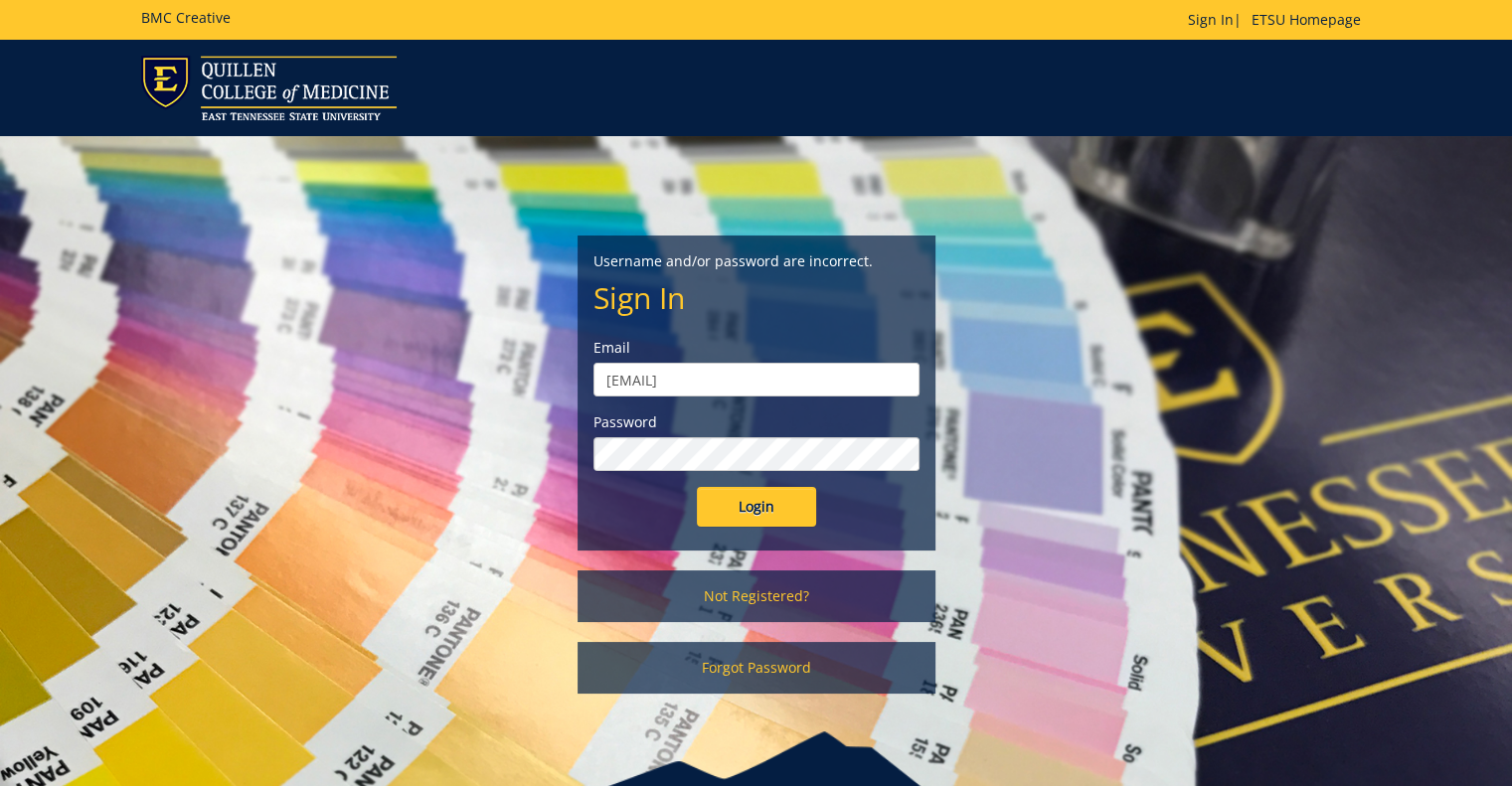 click on "Login" at bounding box center [756, 507] 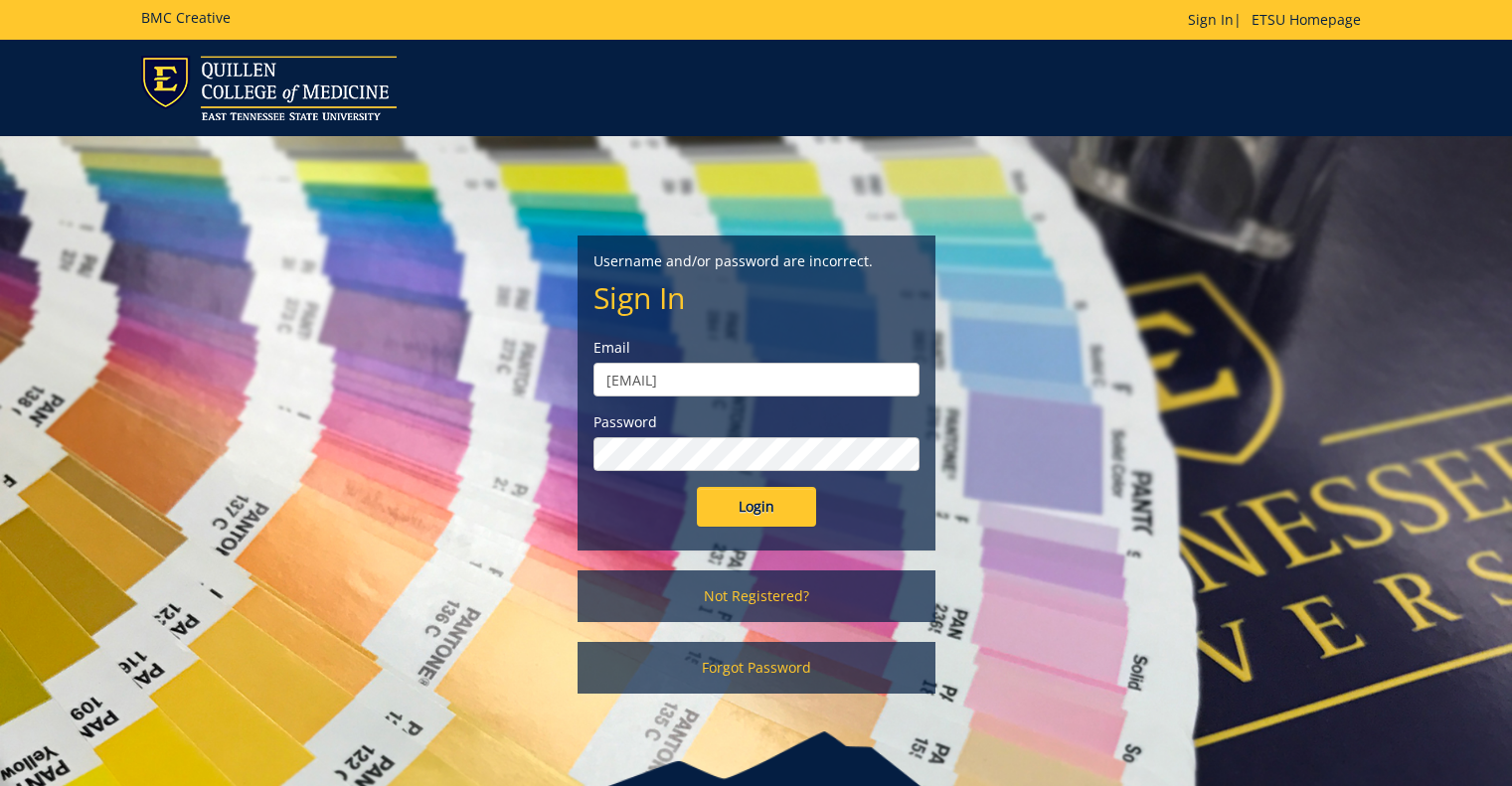 scroll, scrollTop: 0, scrollLeft: 0, axis: both 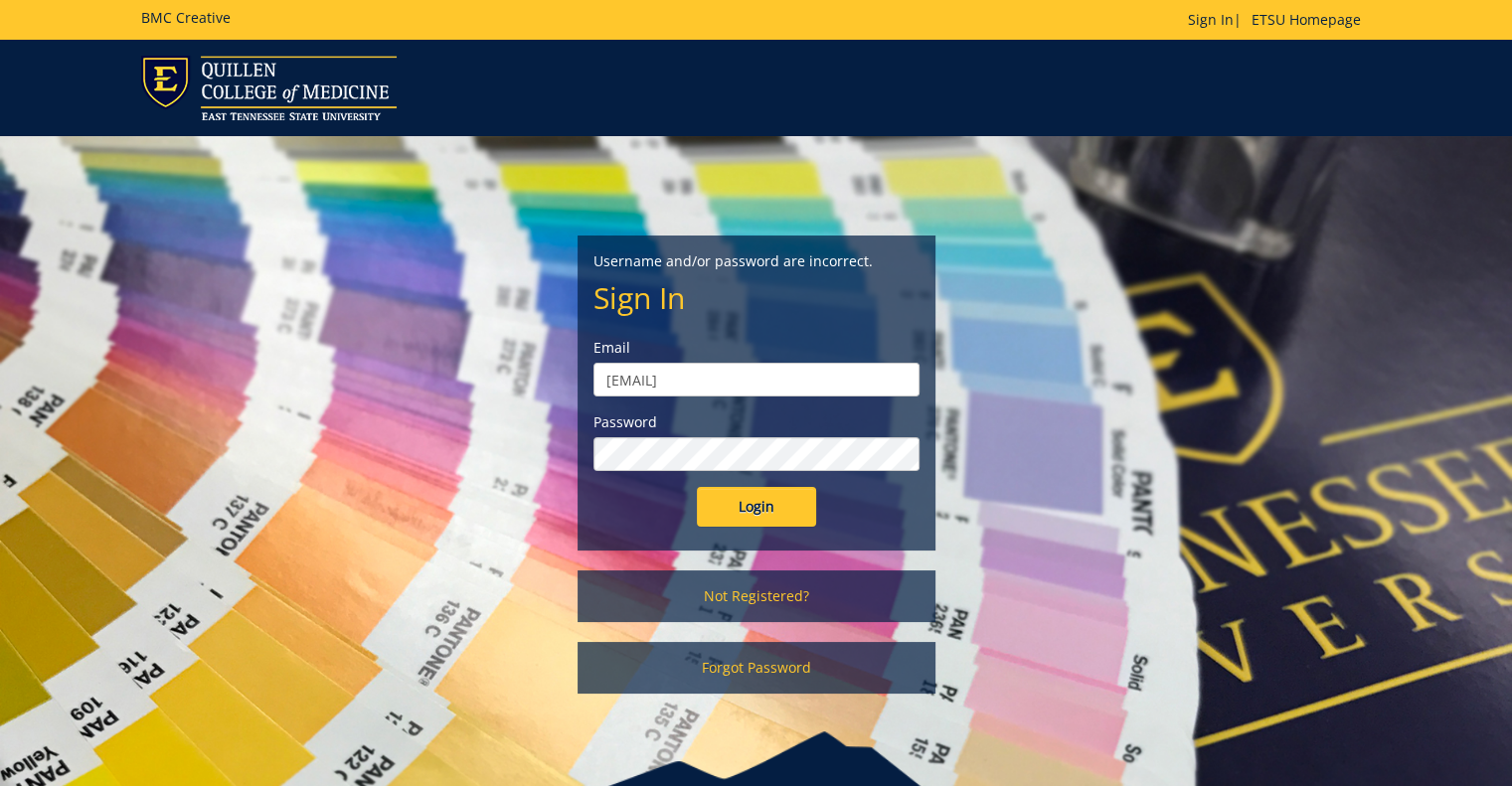 click on "Username and/or password are incorrect.
Sign In
Email
hallkc1@etsu.edu
Password
Login" at bounding box center [756, 389] 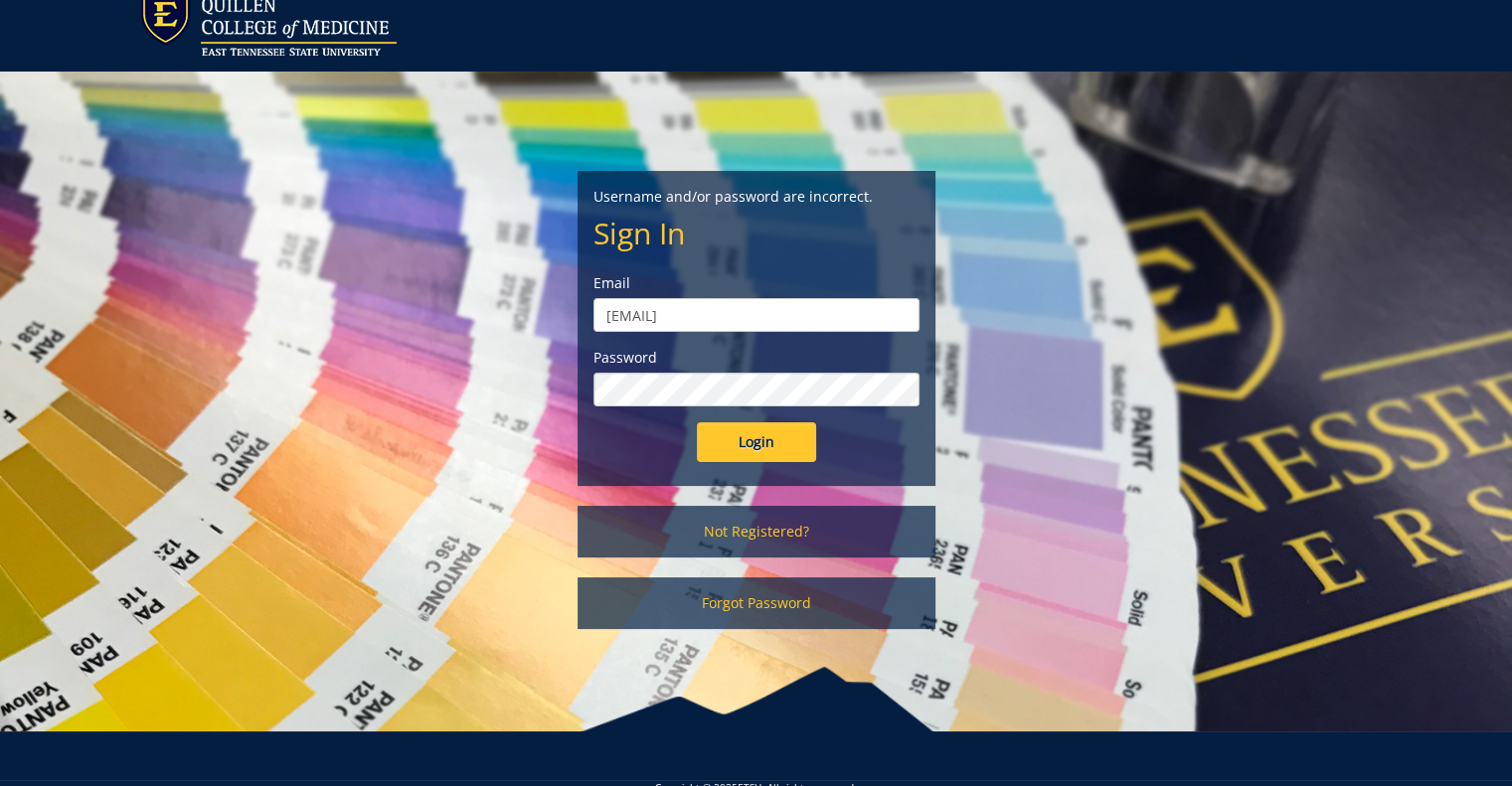 scroll, scrollTop: 99, scrollLeft: 0, axis: vertical 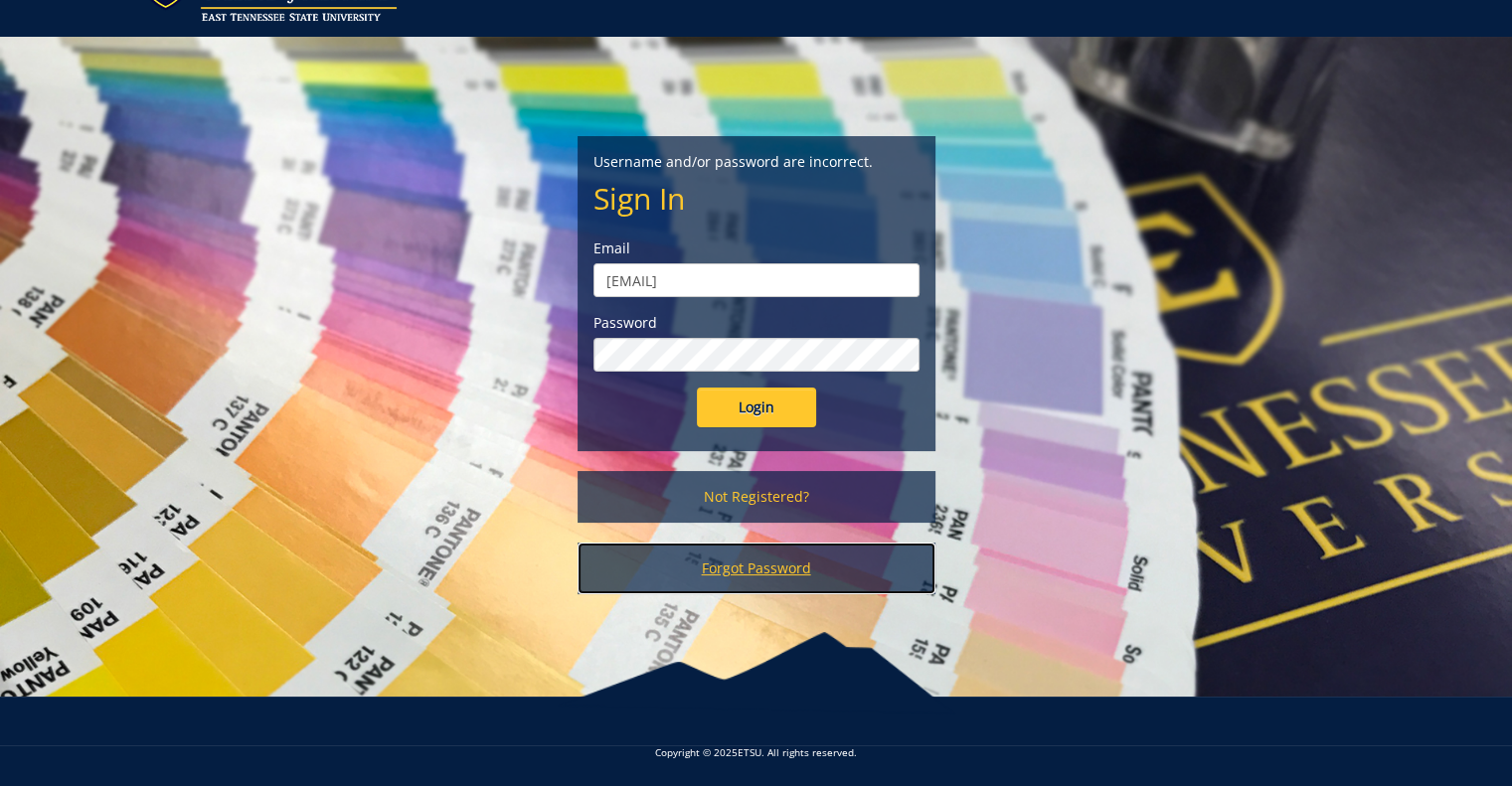 click on "Forgot Password" at bounding box center [756, 568] 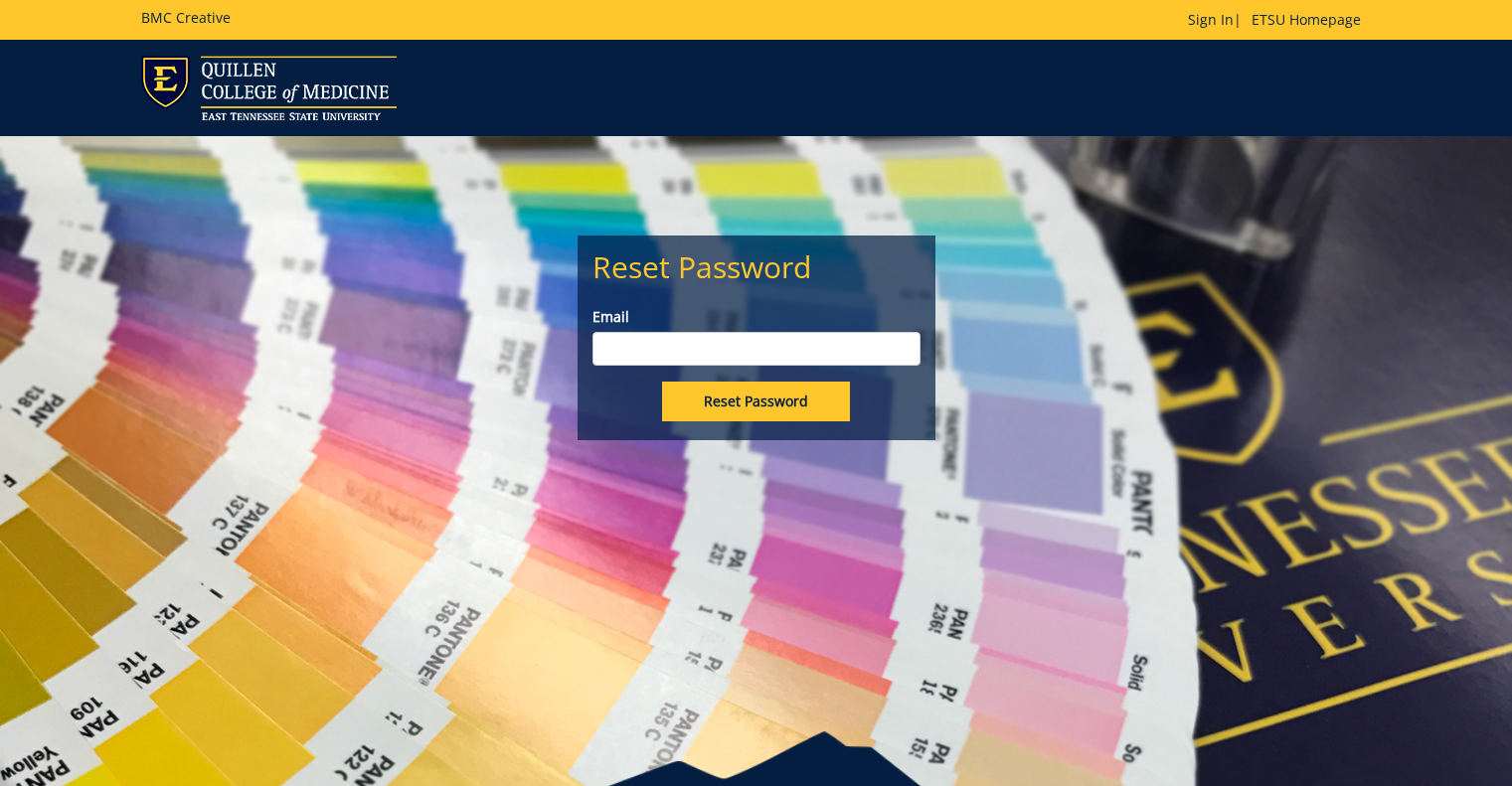 scroll, scrollTop: 0, scrollLeft: 0, axis: both 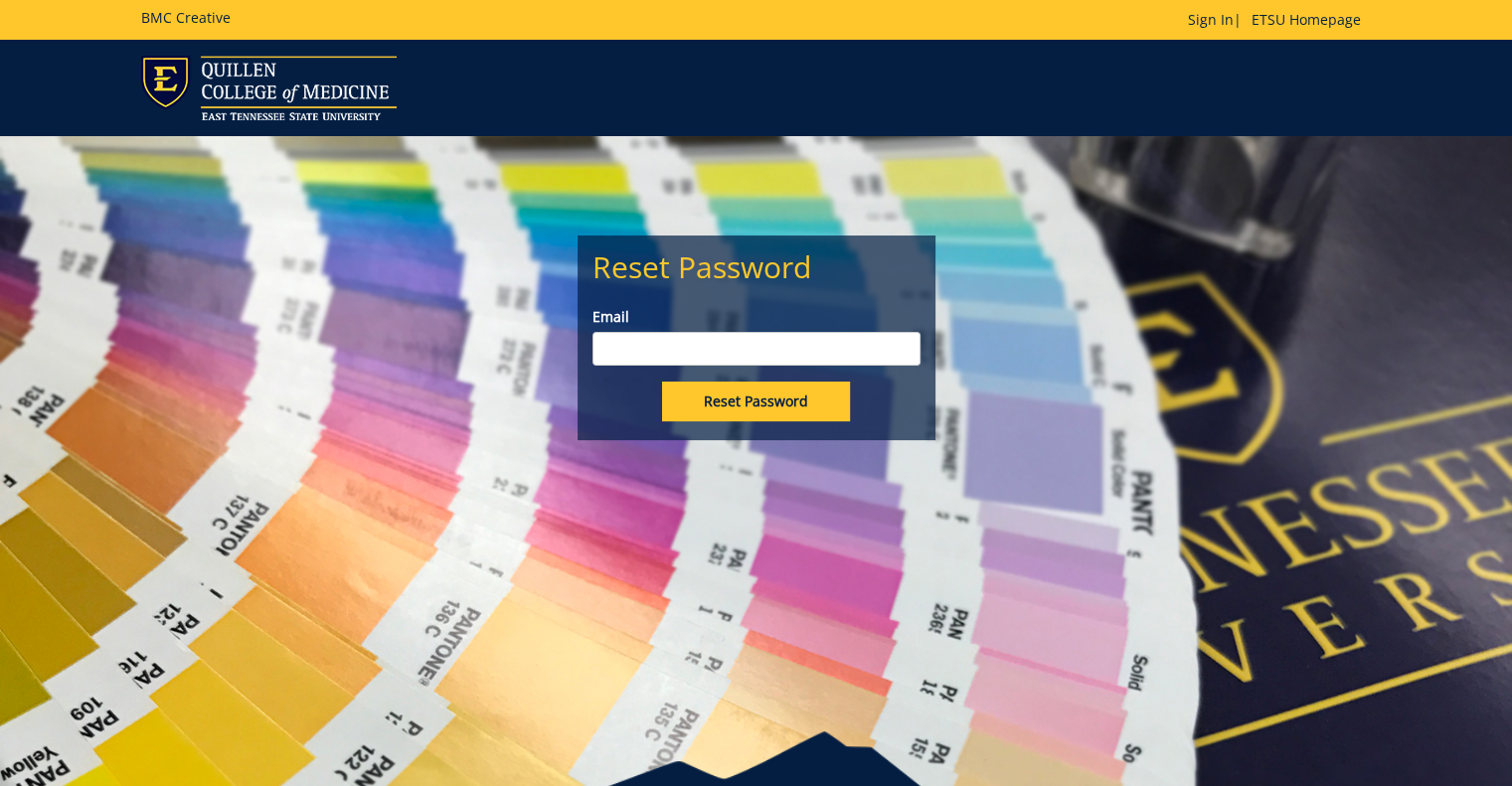 click on "Email" at bounding box center [756, 349] 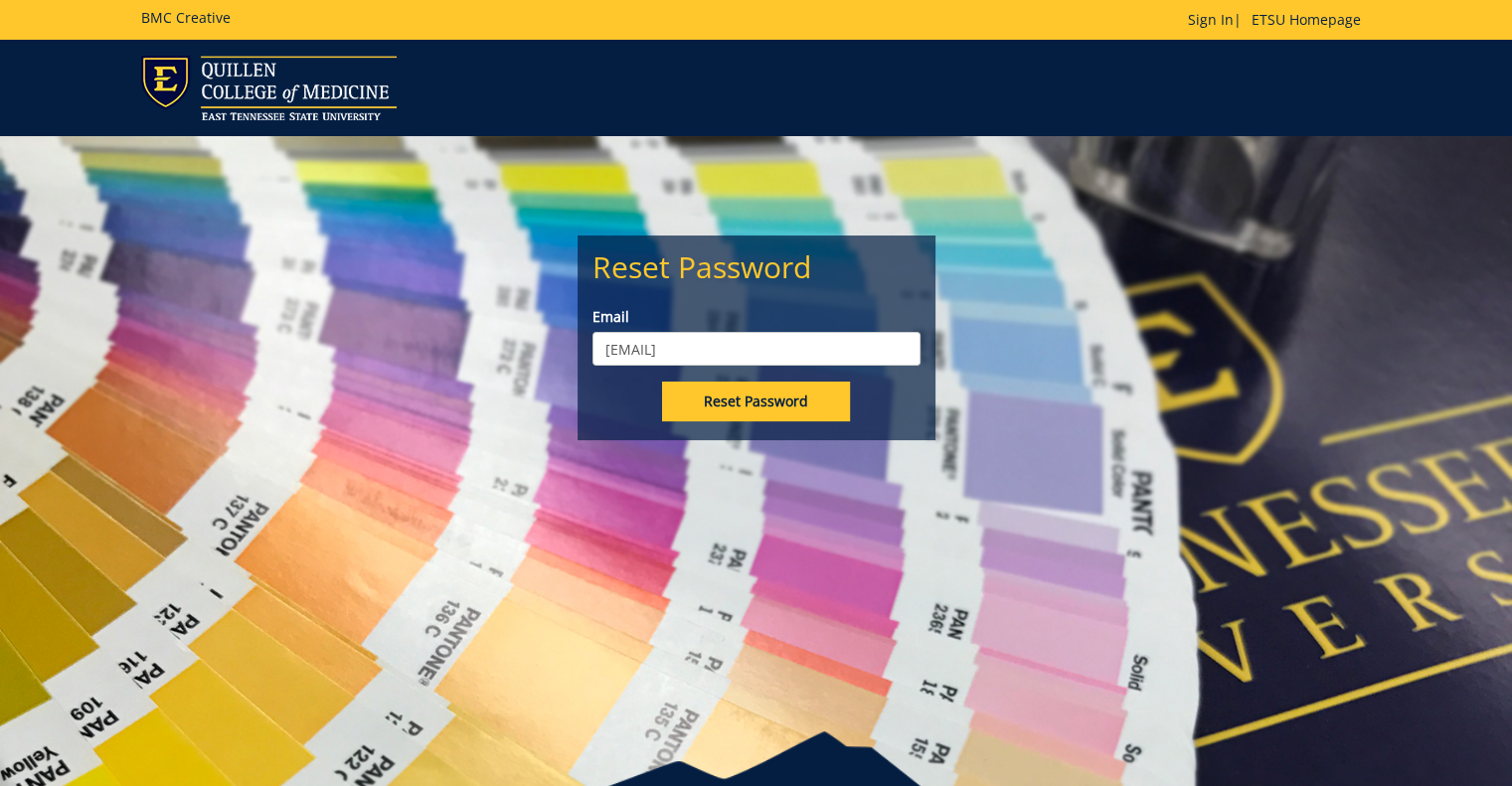 click on "Reset Password" at bounding box center [756, 401] 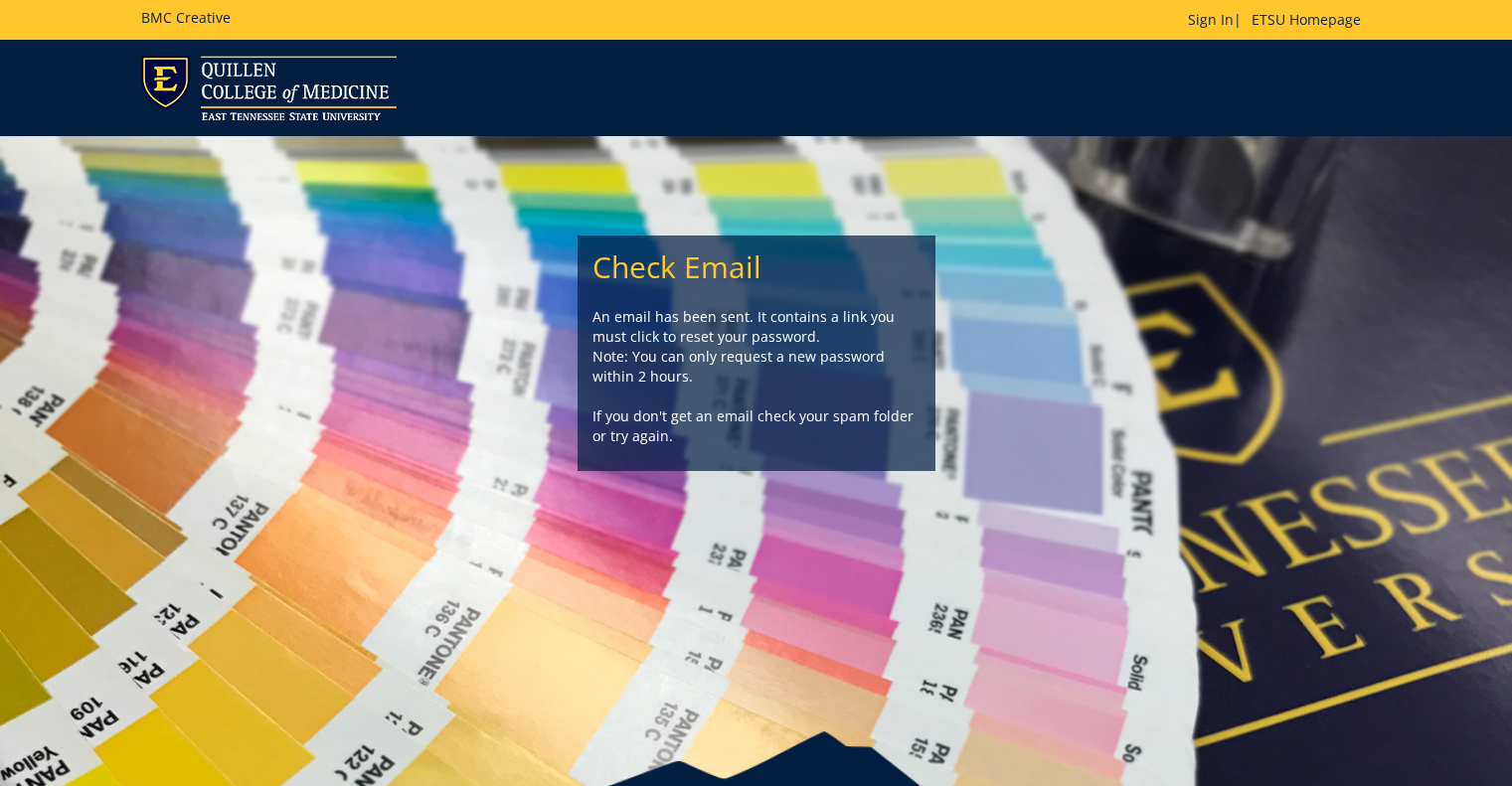 scroll, scrollTop: 0, scrollLeft: 0, axis: both 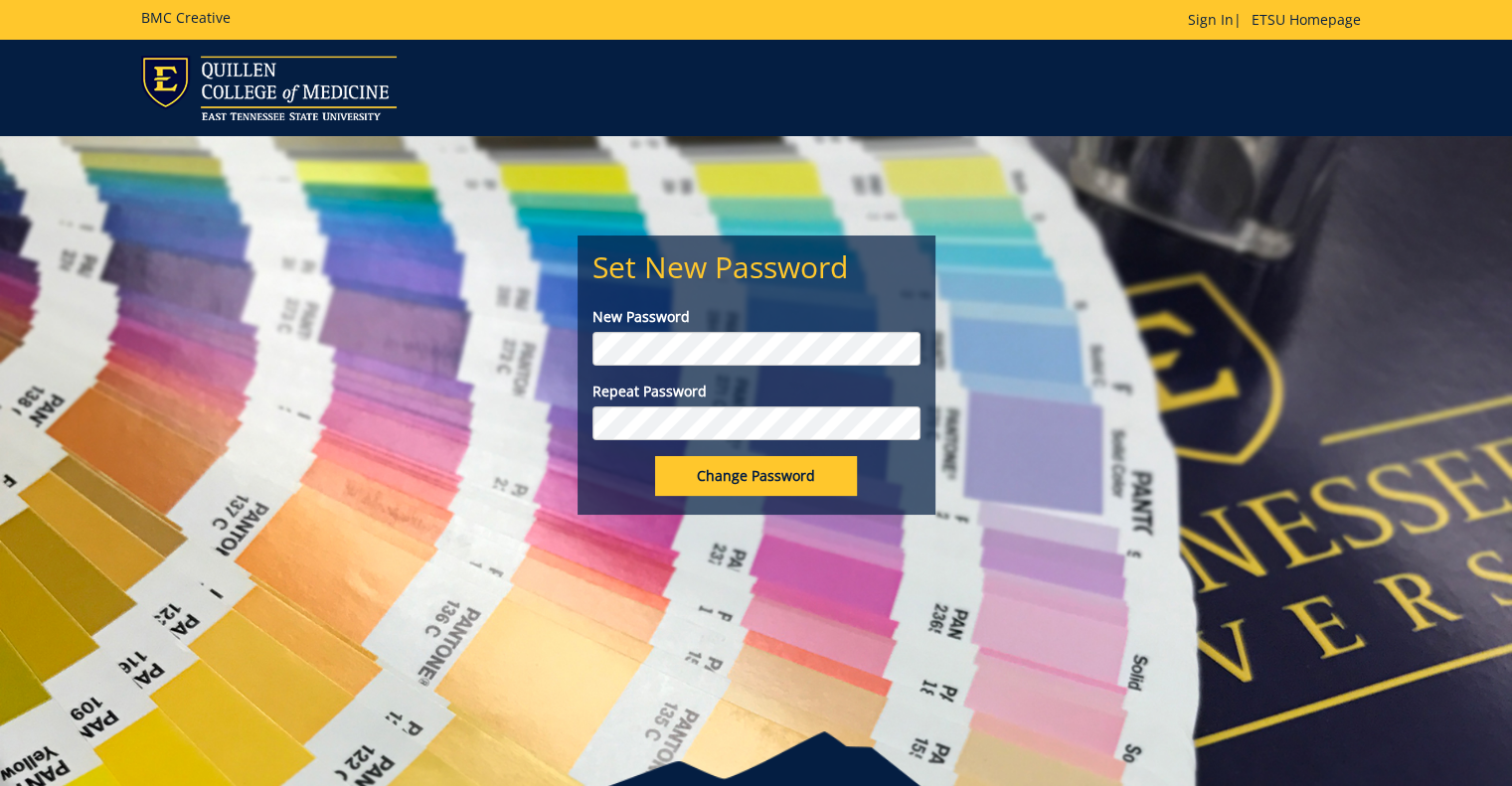 click on "Change Password" at bounding box center [756, 476] 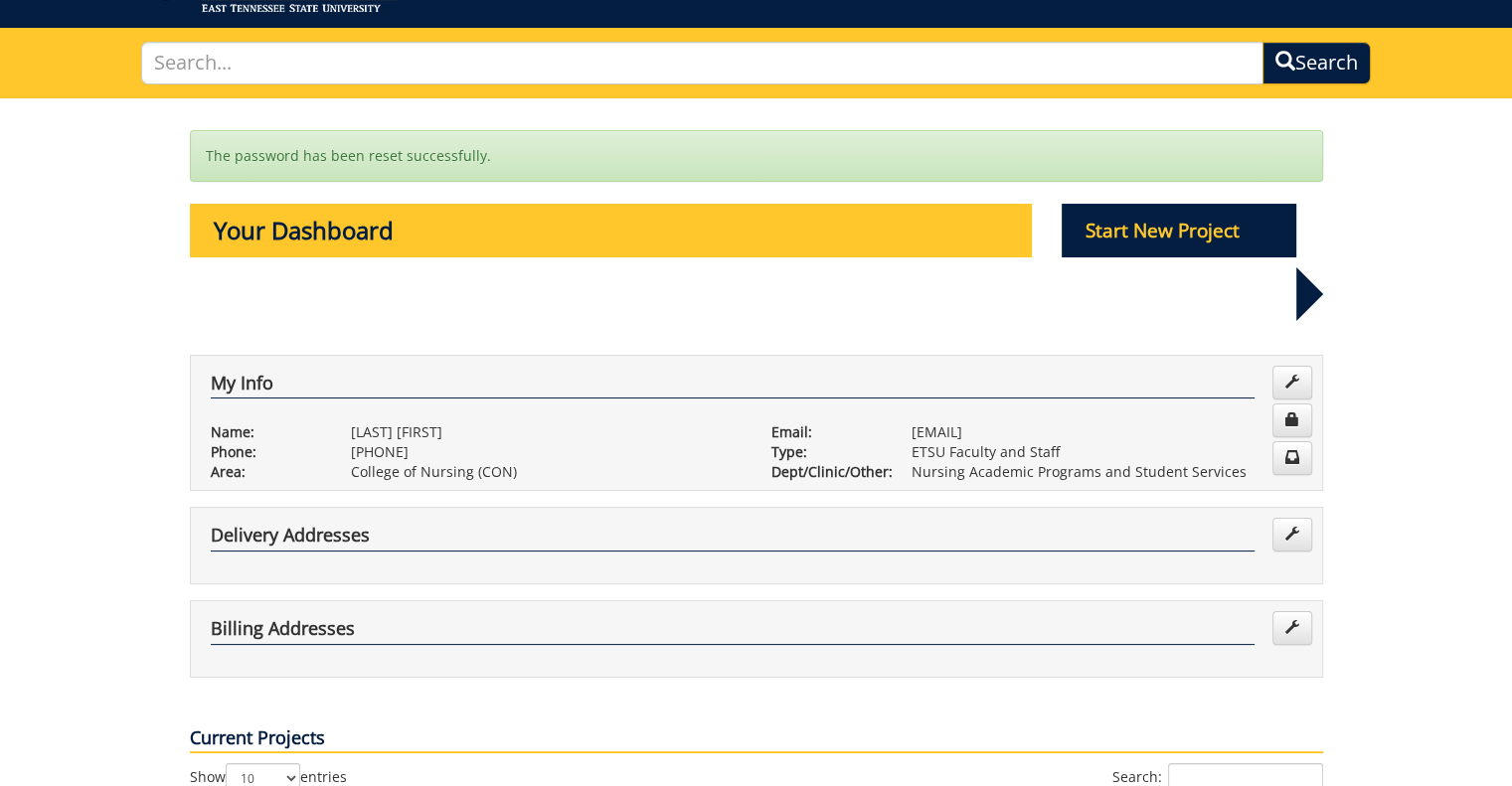 scroll, scrollTop: 199, scrollLeft: 0, axis: vertical 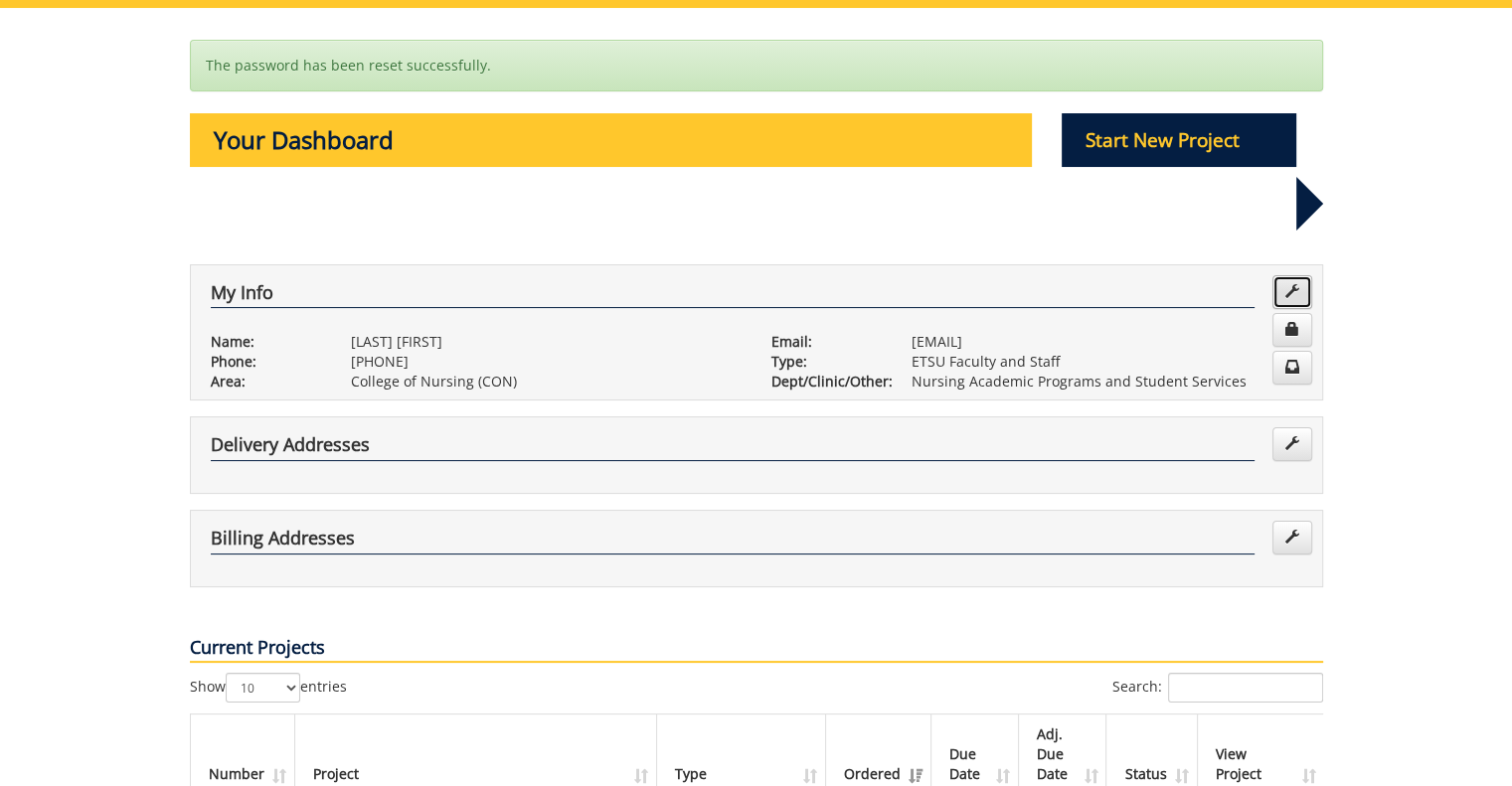 click at bounding box center [1292, 291] 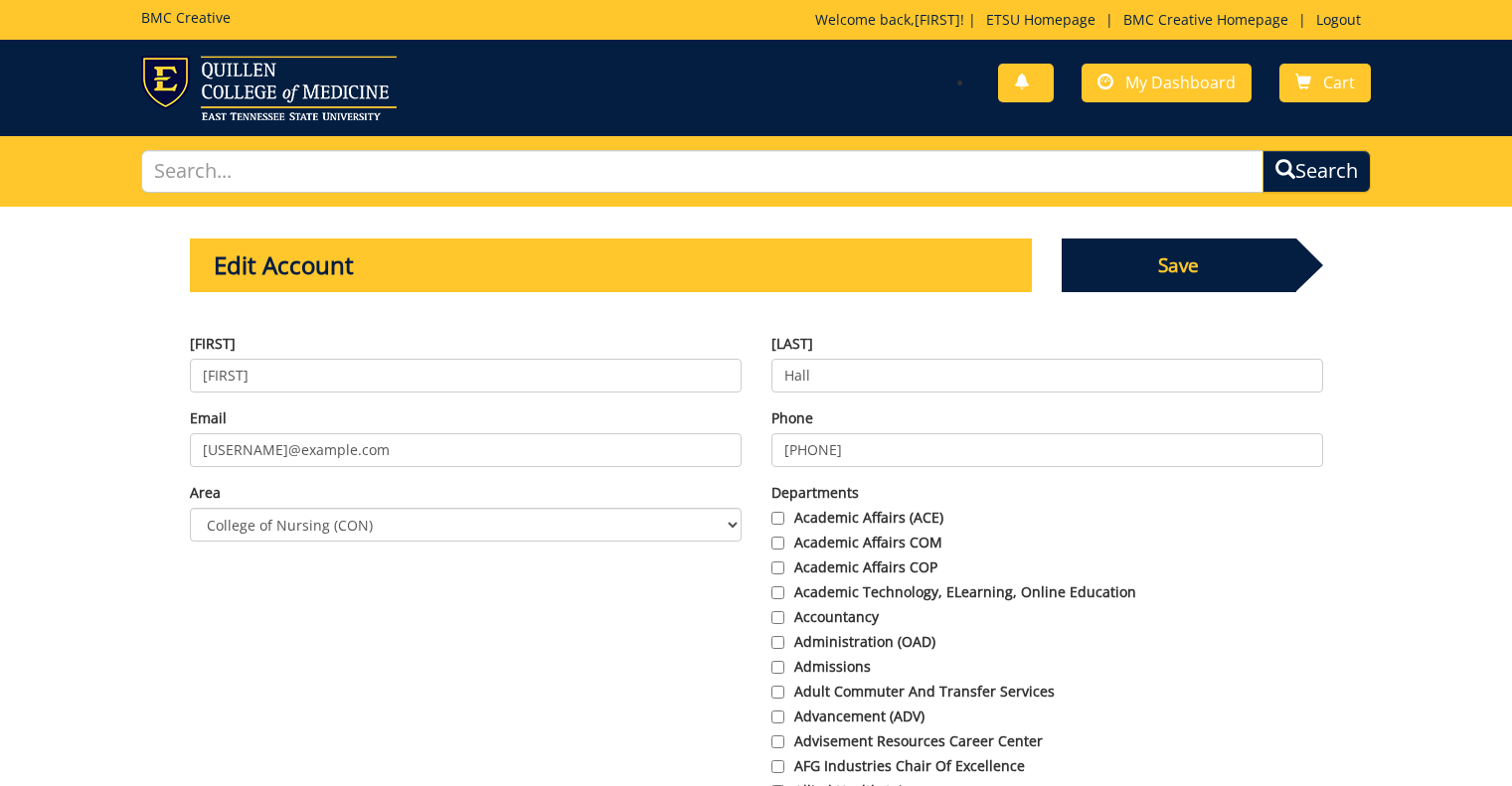 scroll, scrollTop: 0, scrollLeft: 0, axis: both 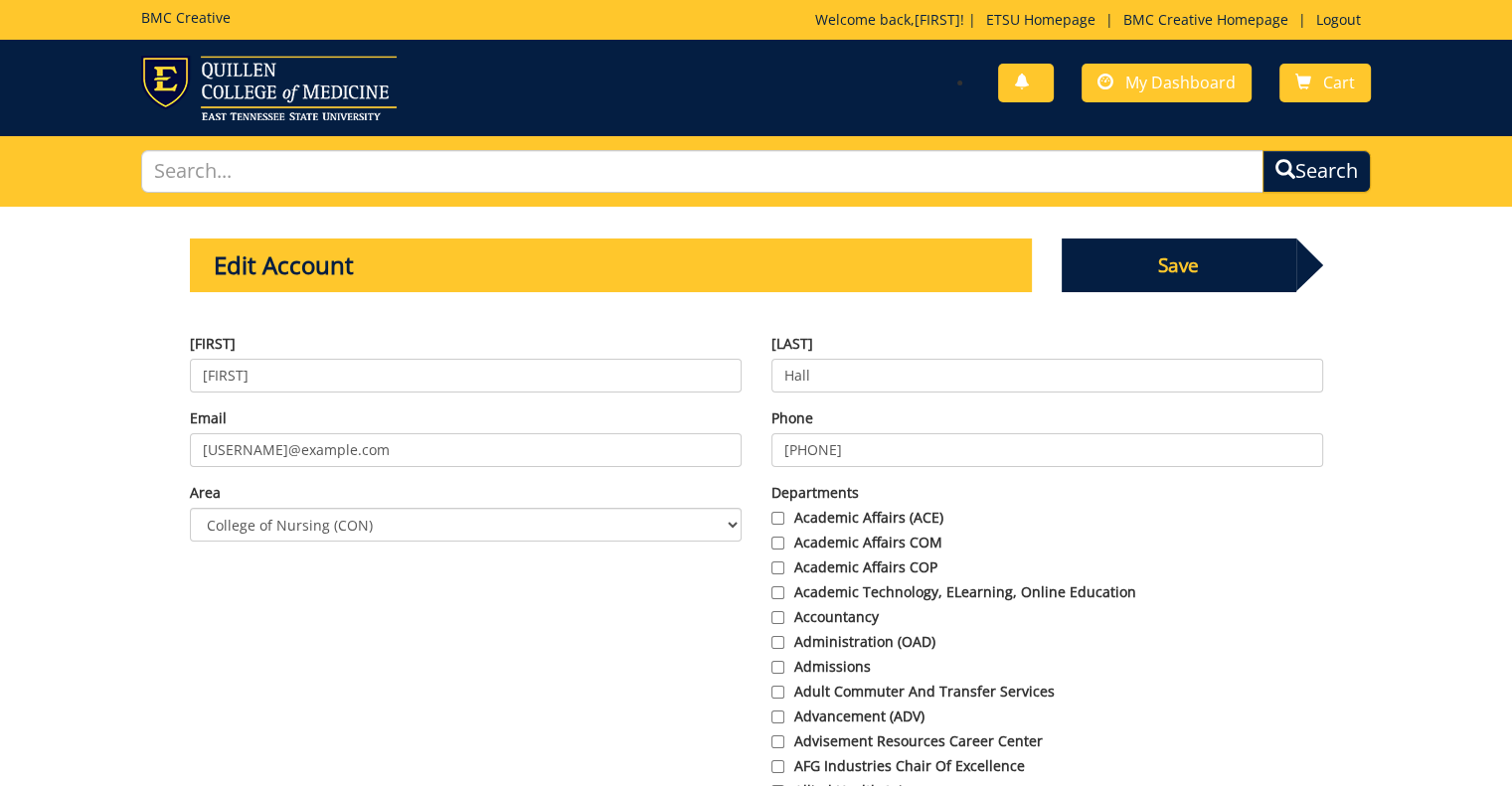 click on "[PHONE]" at bounding box center [1047, 450] 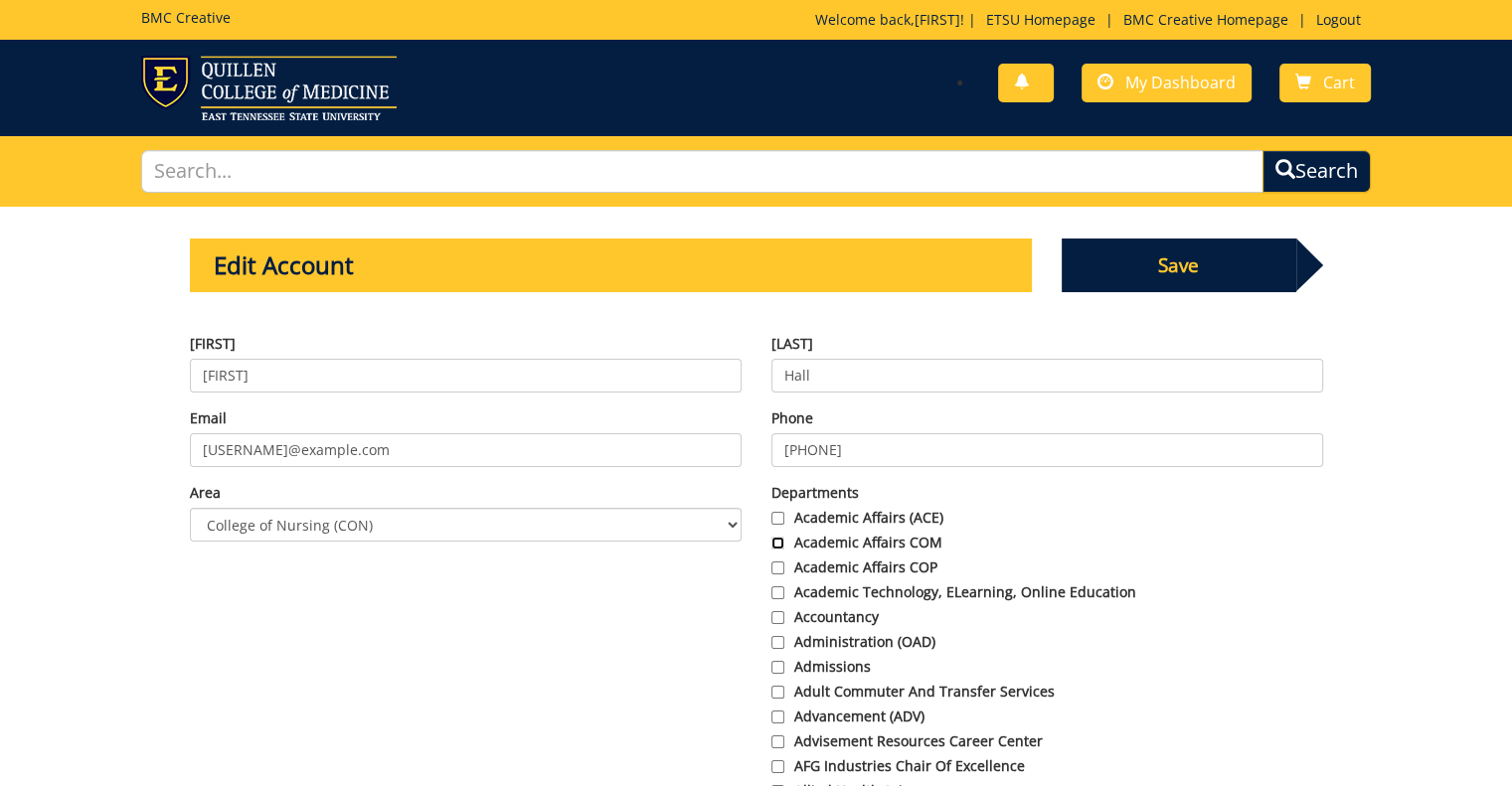 click on "Academic Affairs COM" at bounding box center (777, 543) 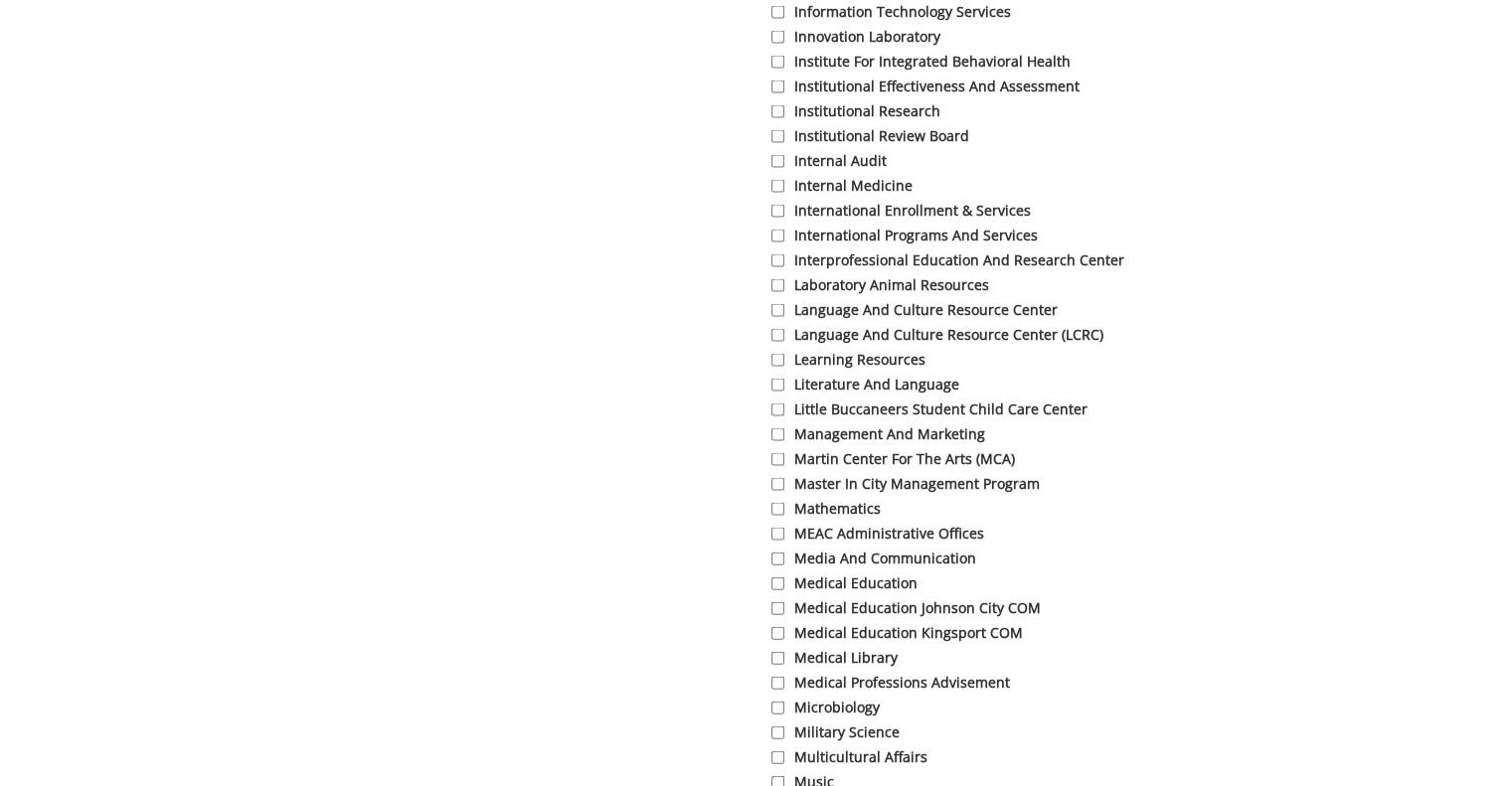 scroll, scrollTop: 4173, scrollLeft: 0, axis: vertical 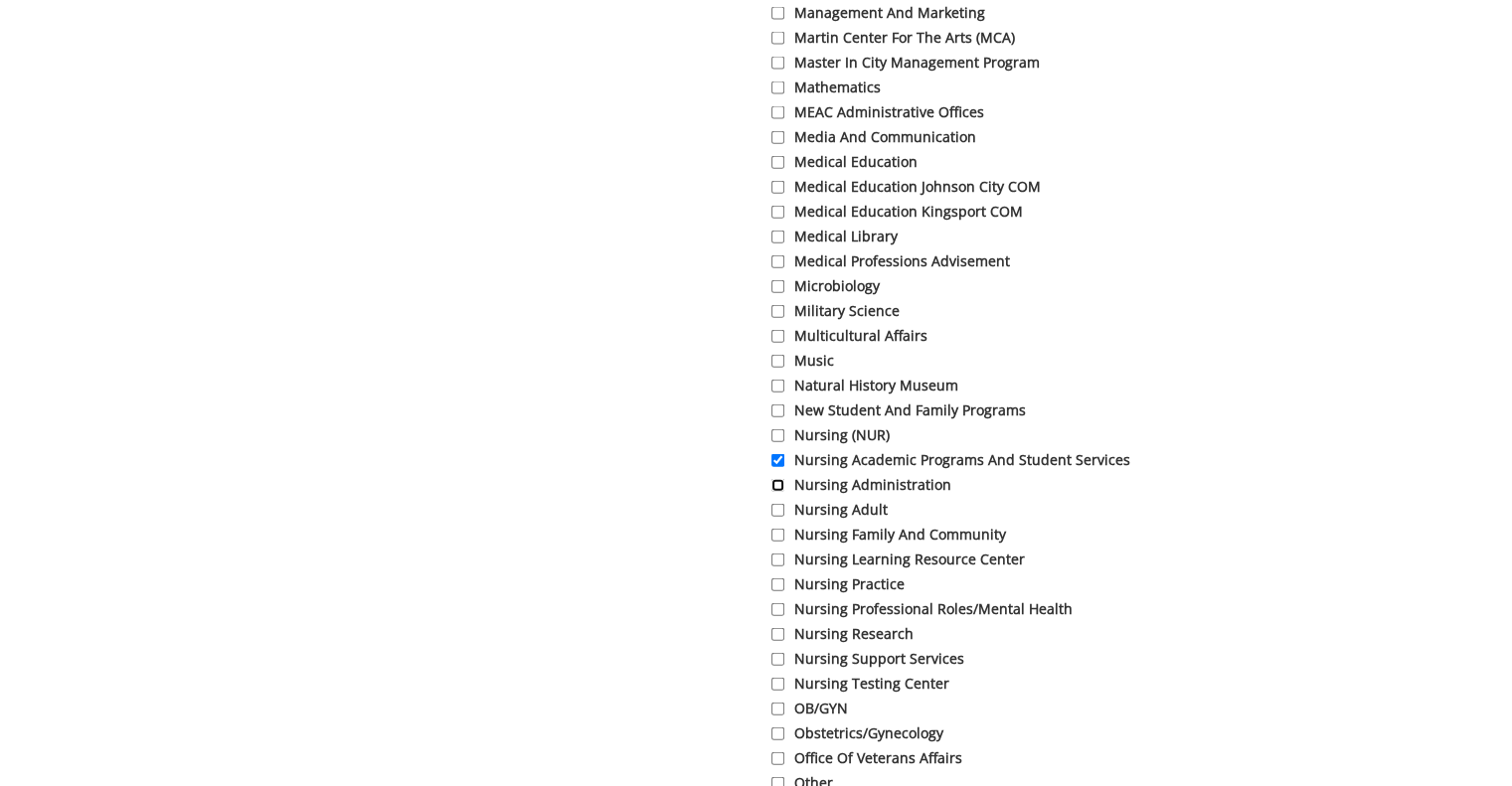 click on "Nursing Administration" at bounding box center [777, 485] 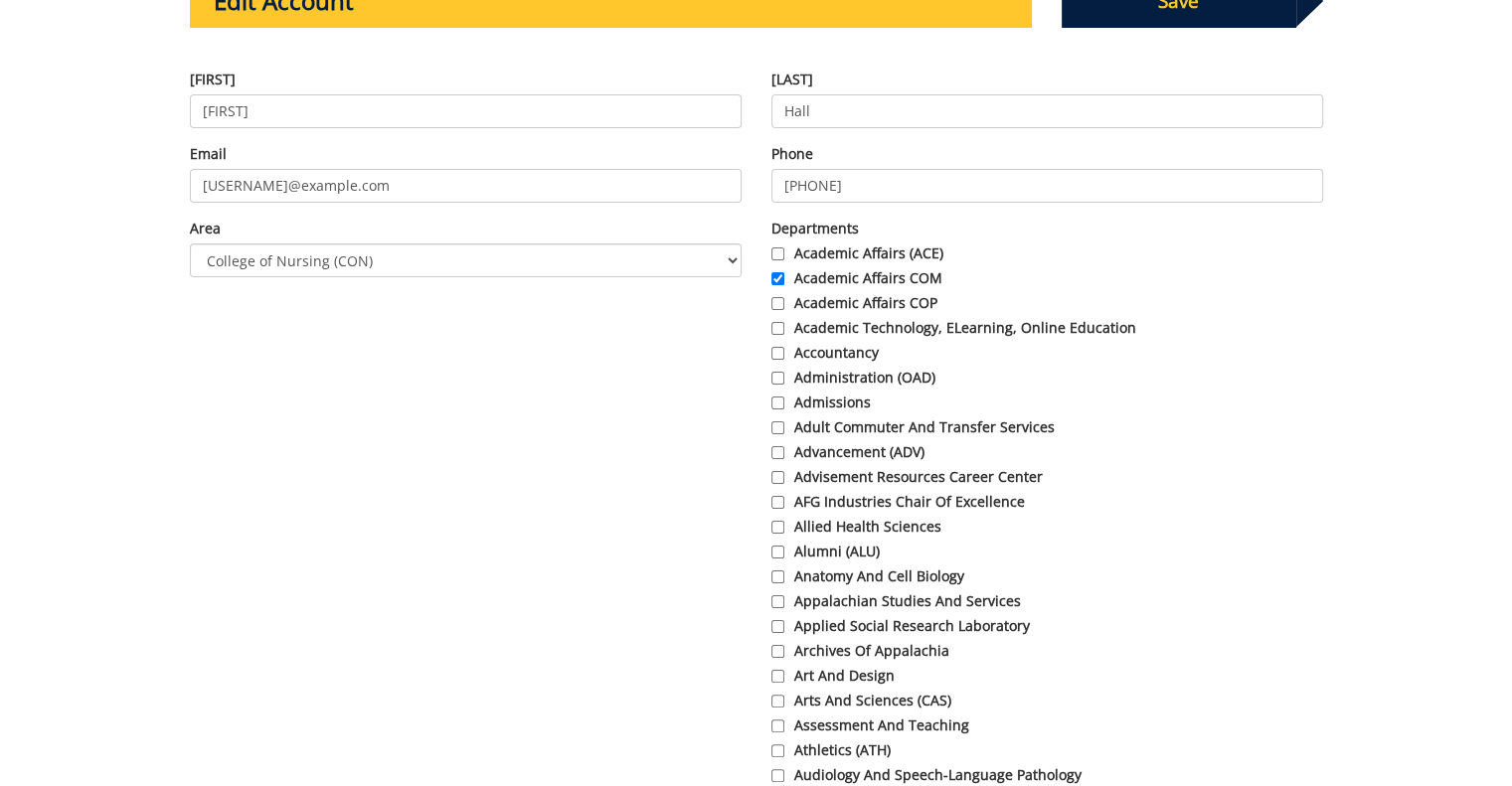 scroll, scrollTop: 175, scrollLeft: 0, axis: vertical 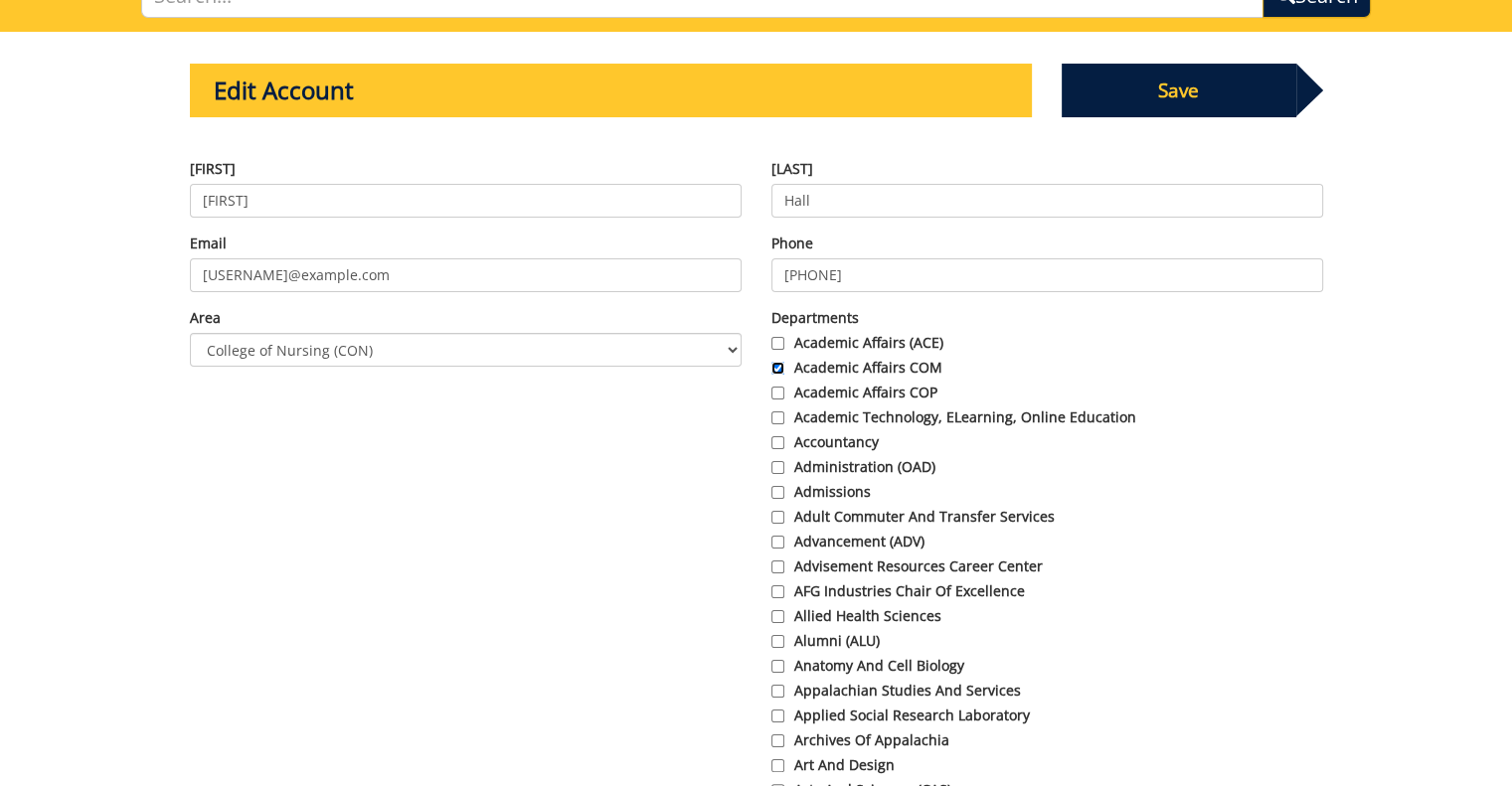 click on "Academic Affairs COM" at bounding box center [777, 368] 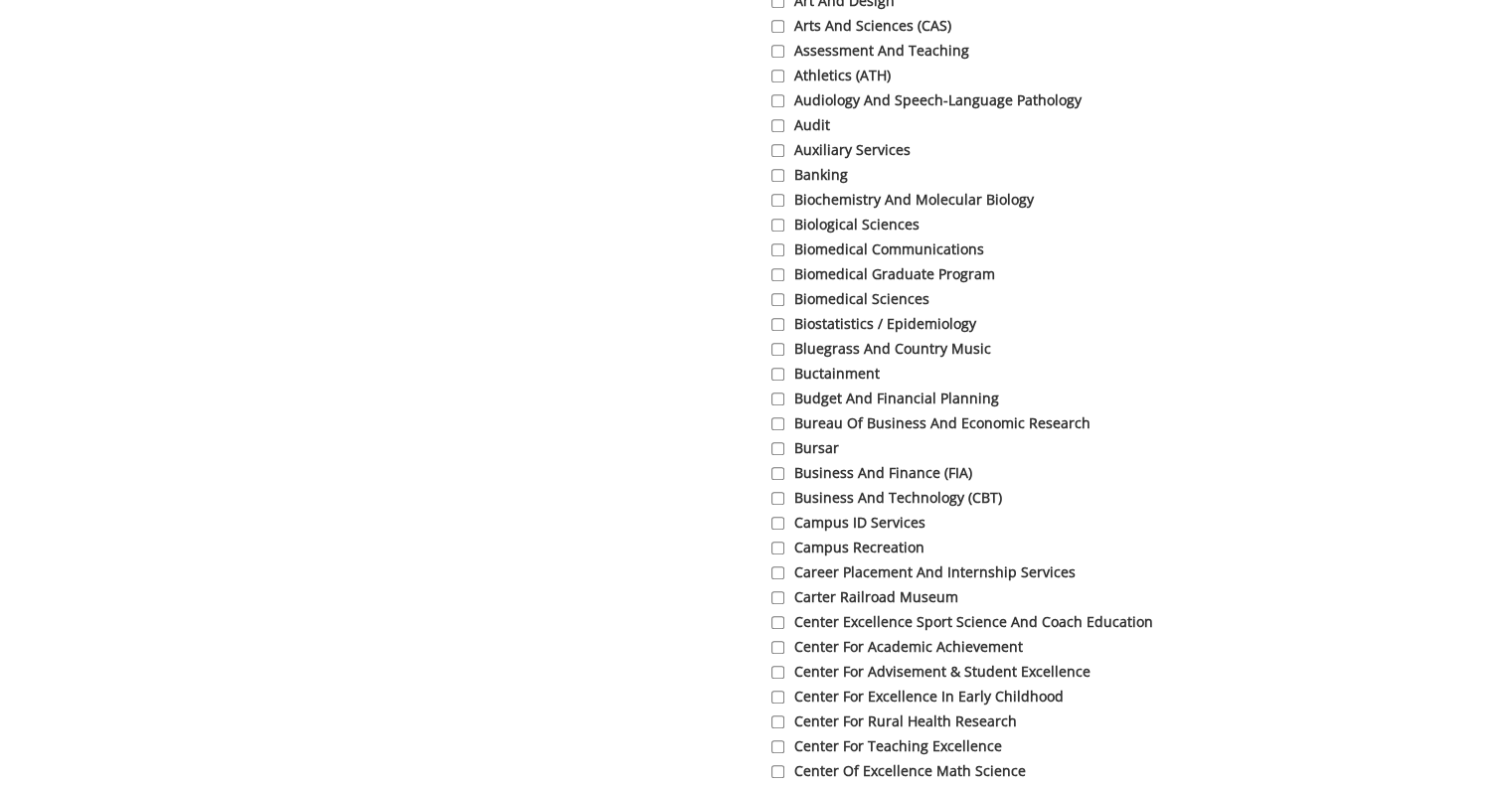 scroll, scrollTop: 0, scrollLeft: 0, axis: both 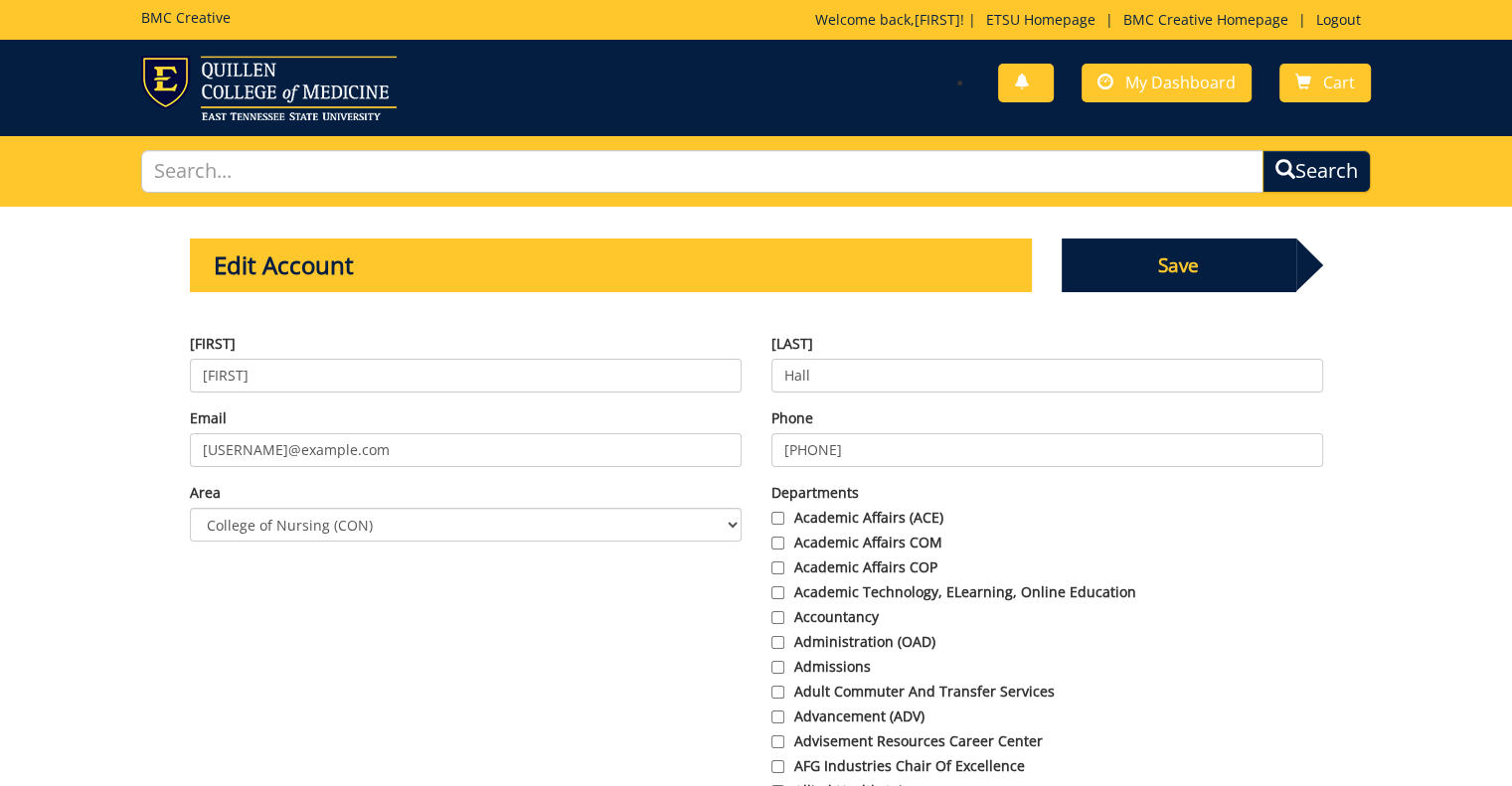 click on "Save" at bounding box center [1179, 265] 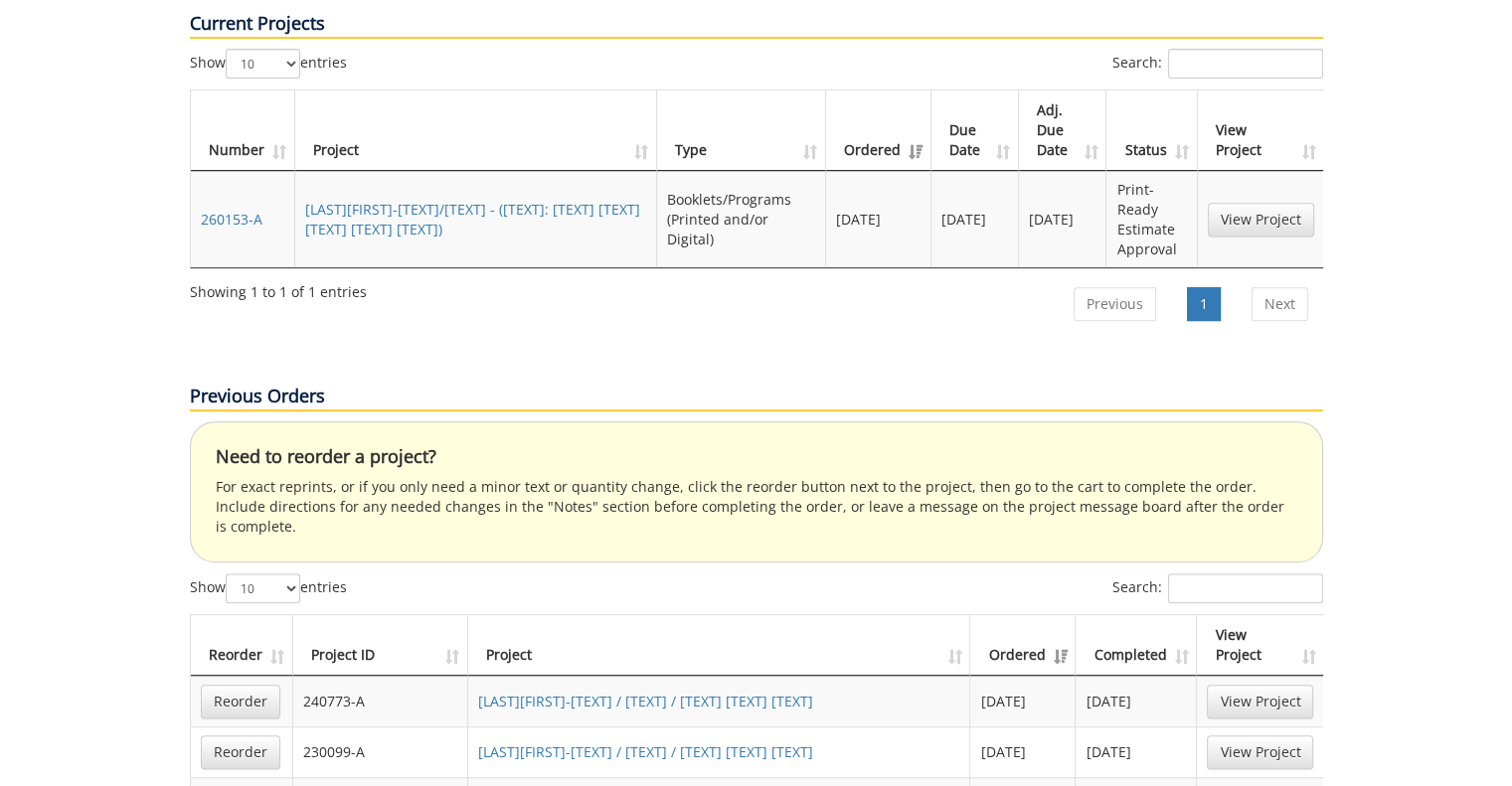 scroll, scrollTop: 795, scrollLeft: 0, axis: vertical 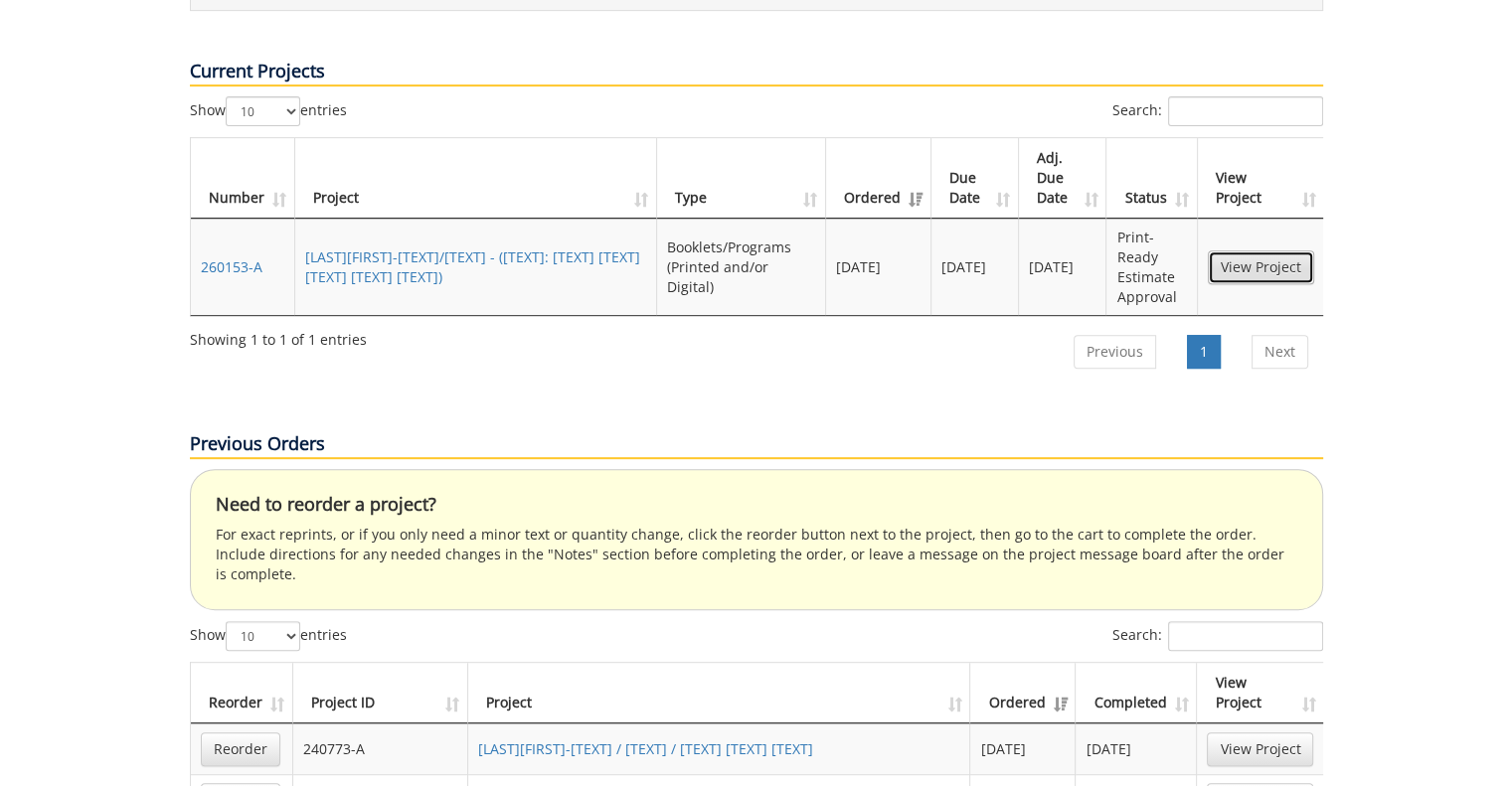 click on "View Project" at bounding box center [1260, 267] 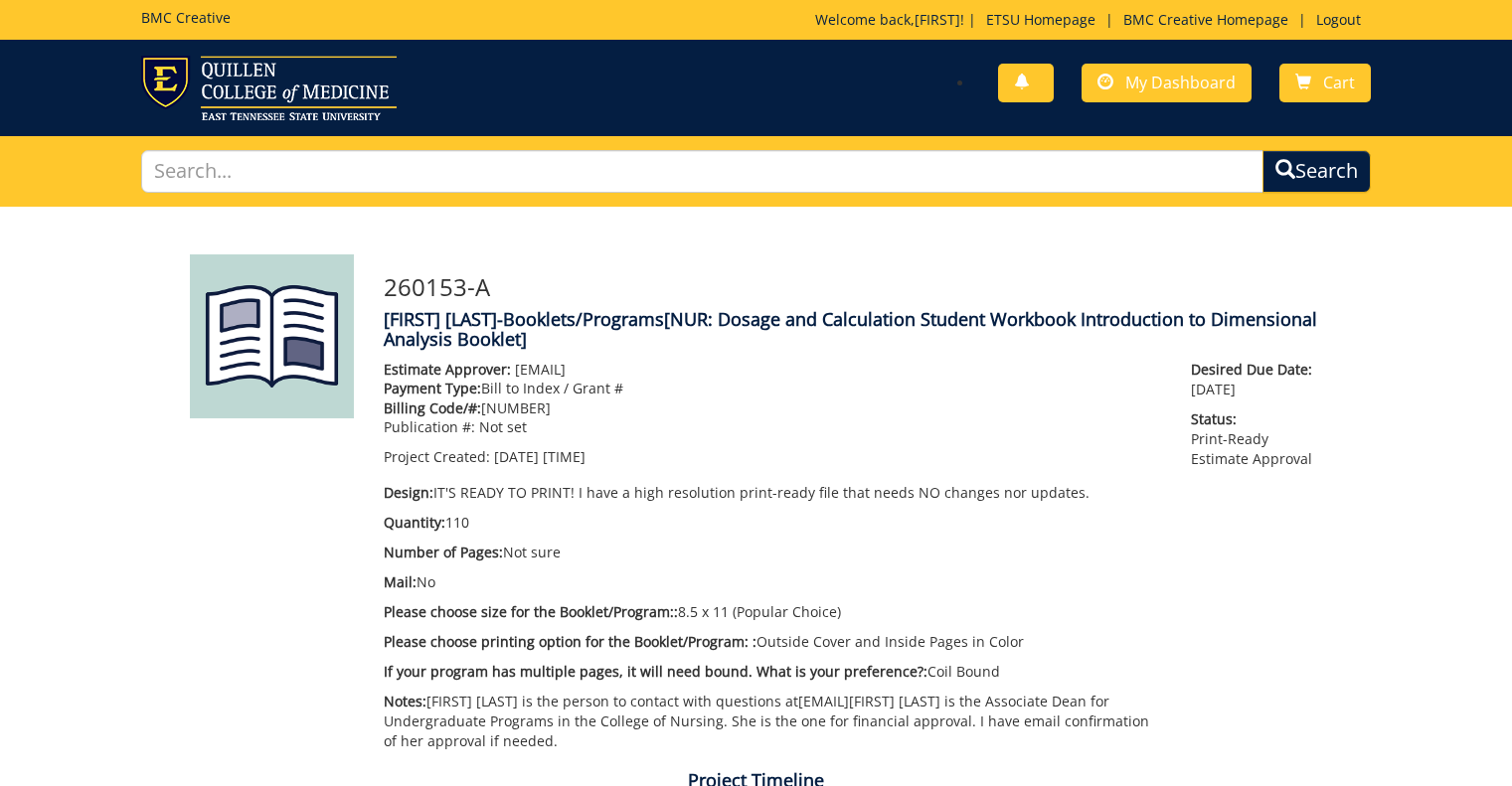 scroll, scrollTop: 0, scrollLeft: 0, axis: both 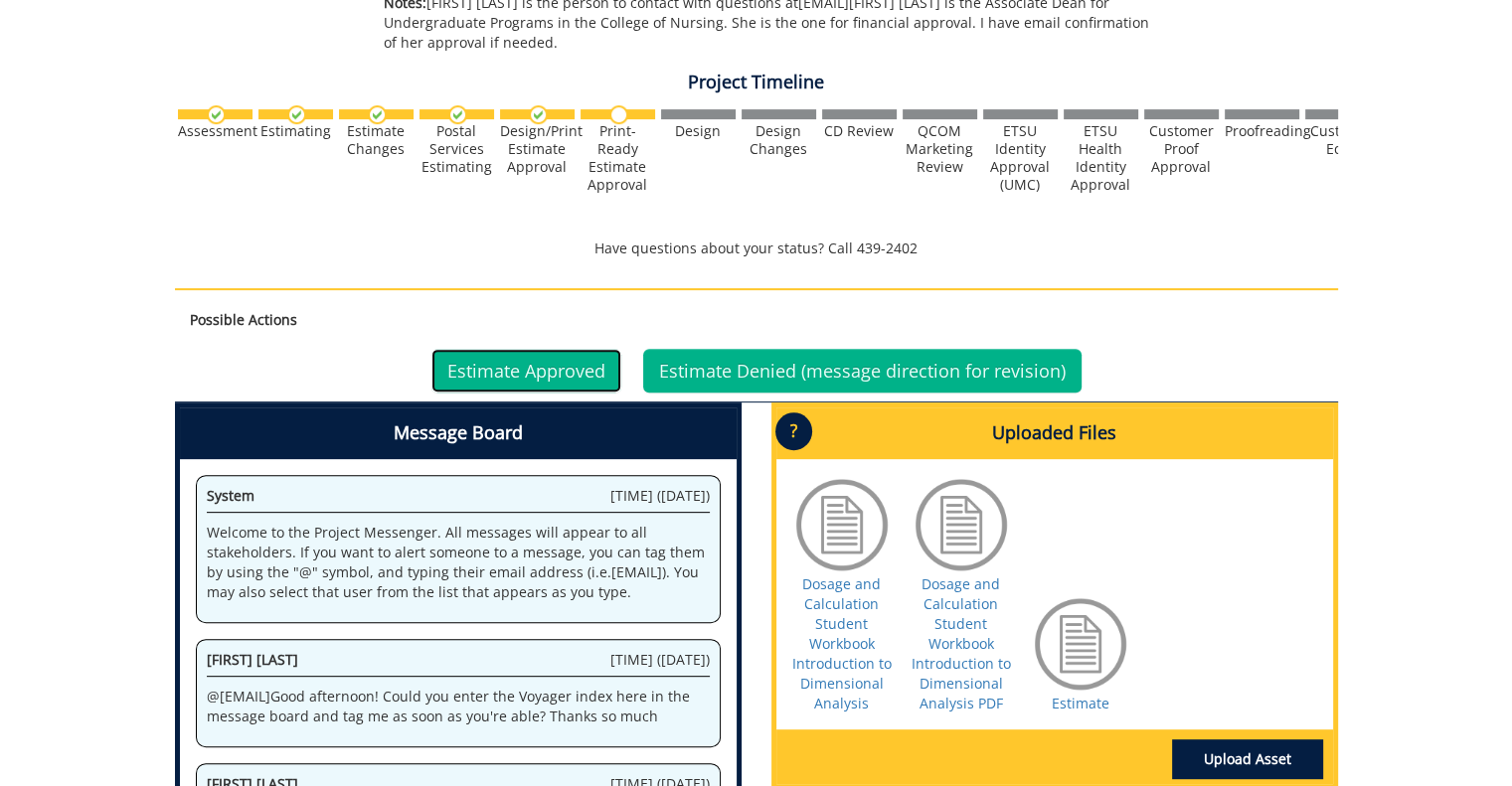 click on "Estimate Approved" at bounding box center (526, 371) 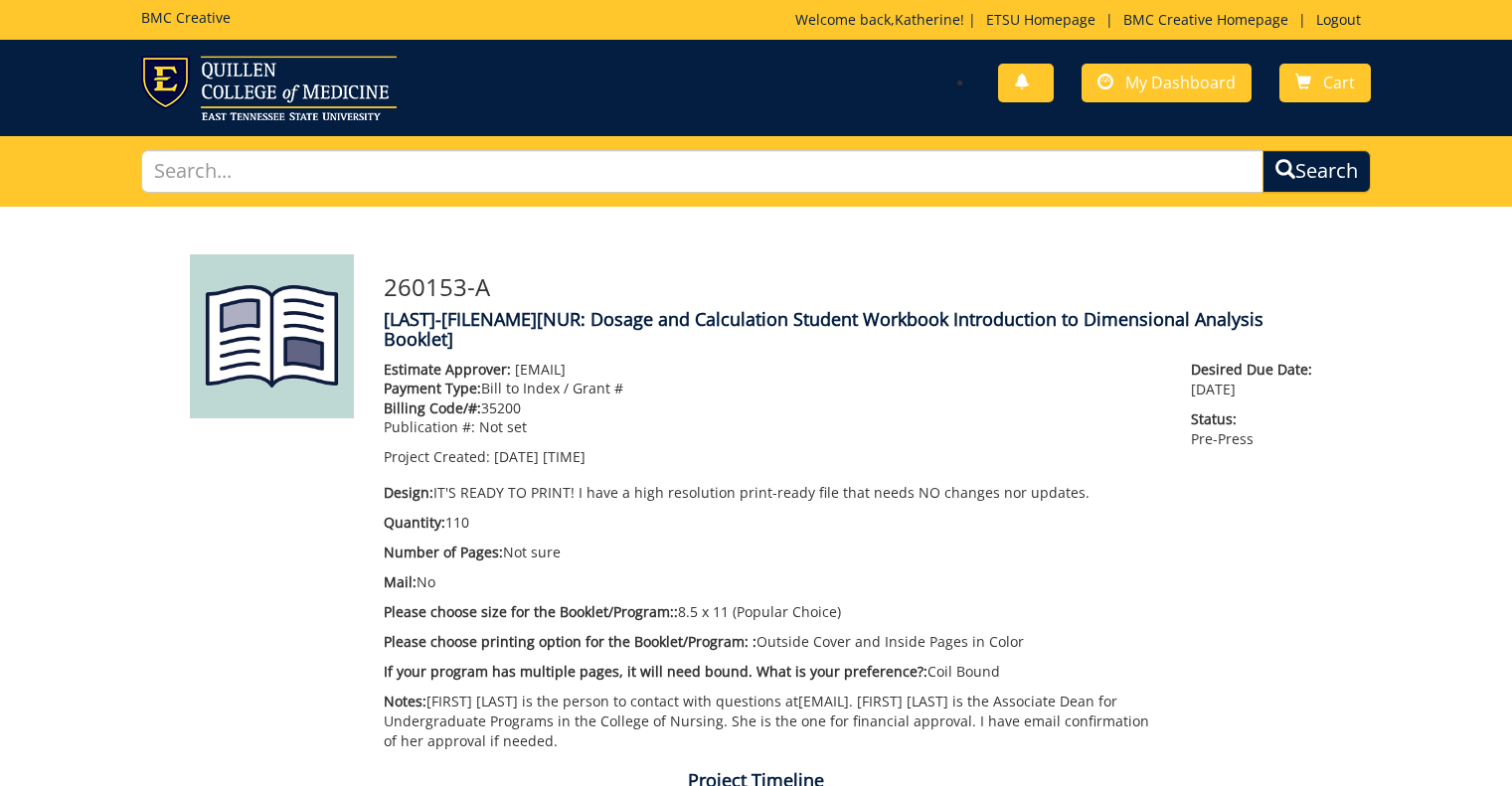 scroll, scrollTop: 0, scrollLeft: 0, axis: both 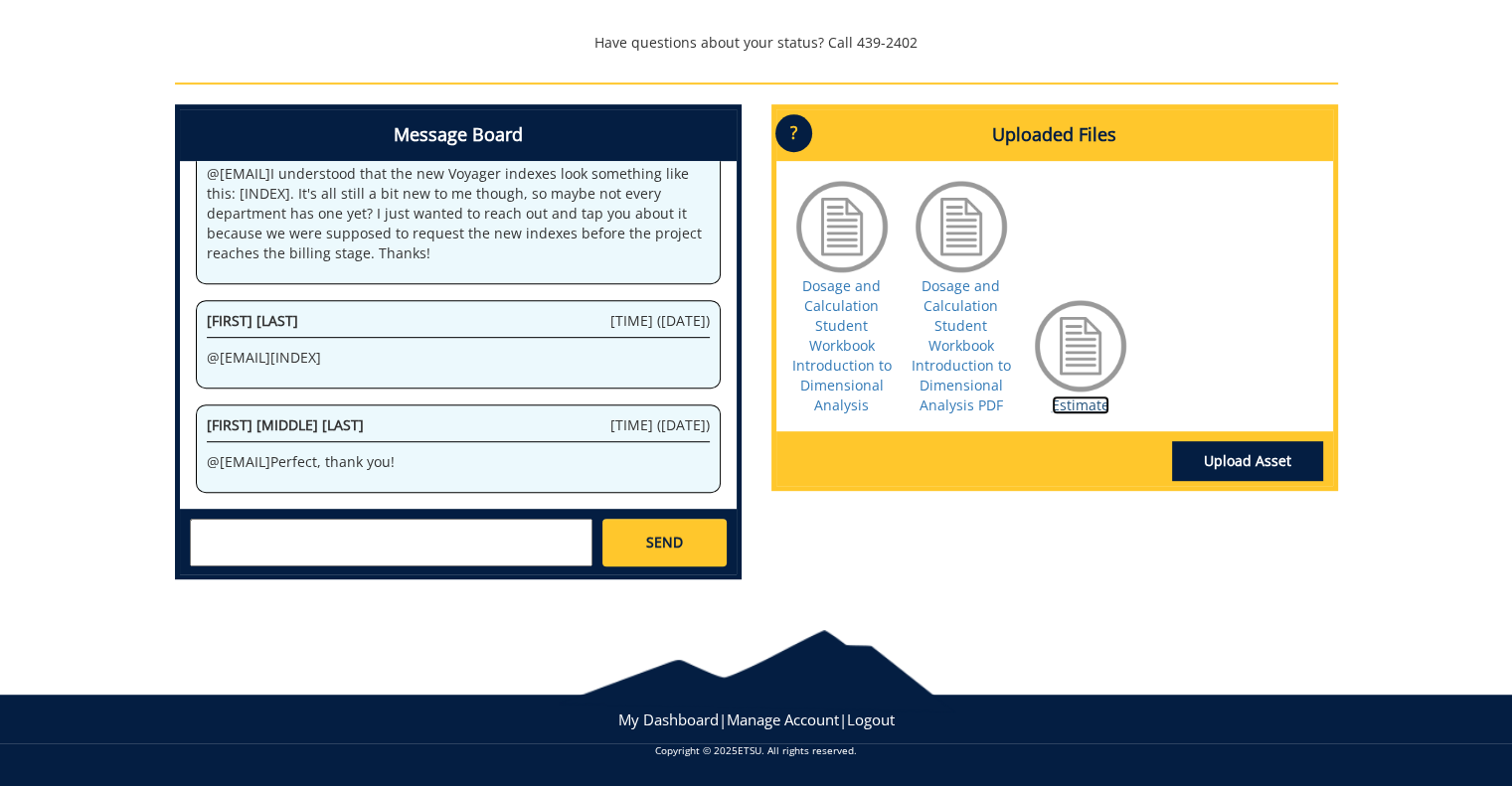click on "Estimate" at bounding box center (1081, 404) 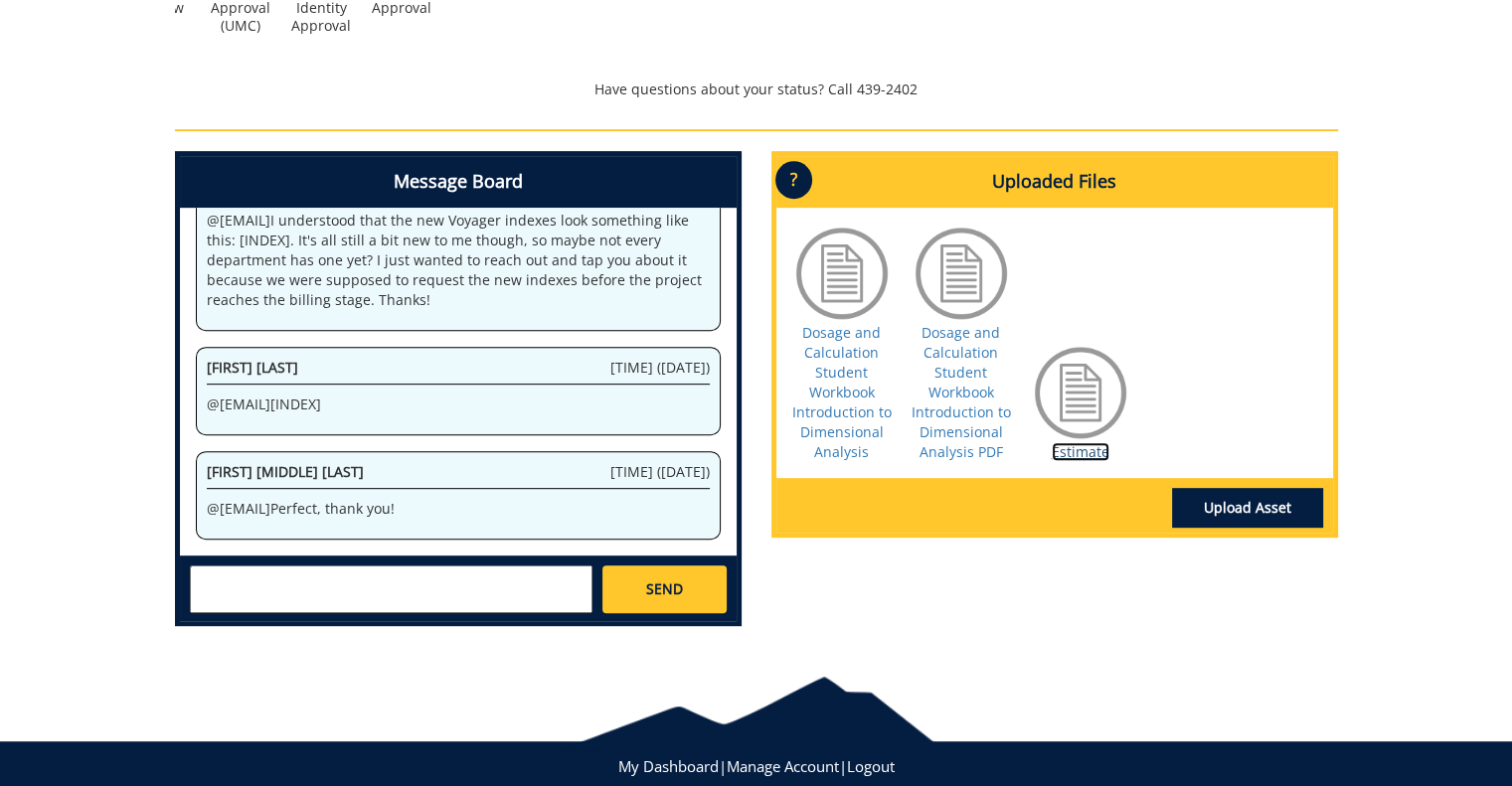 scroll, scrollTop: 904, scrollLeft: 0, axis: vertical 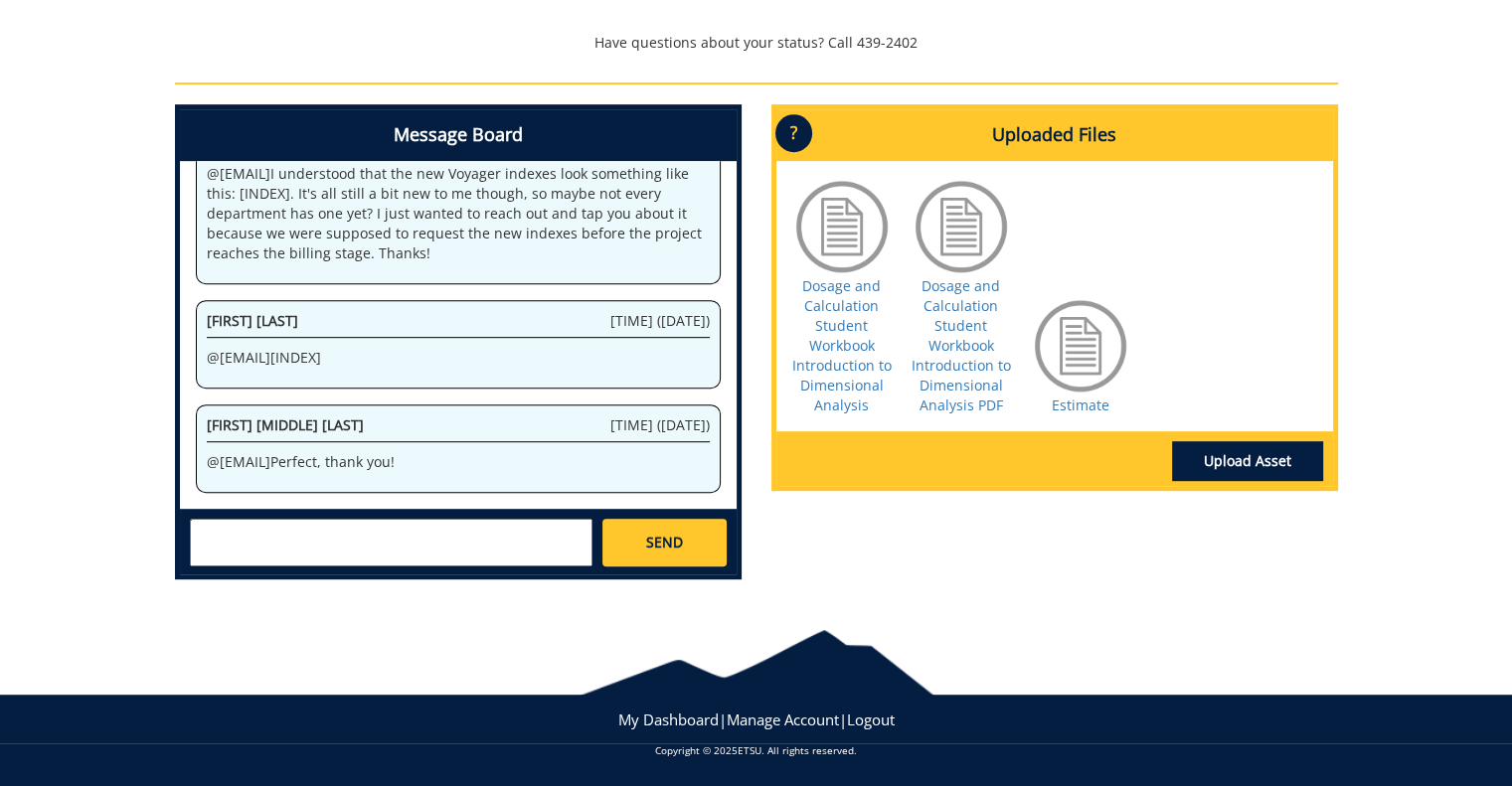 click at bounding box center (391, 543) 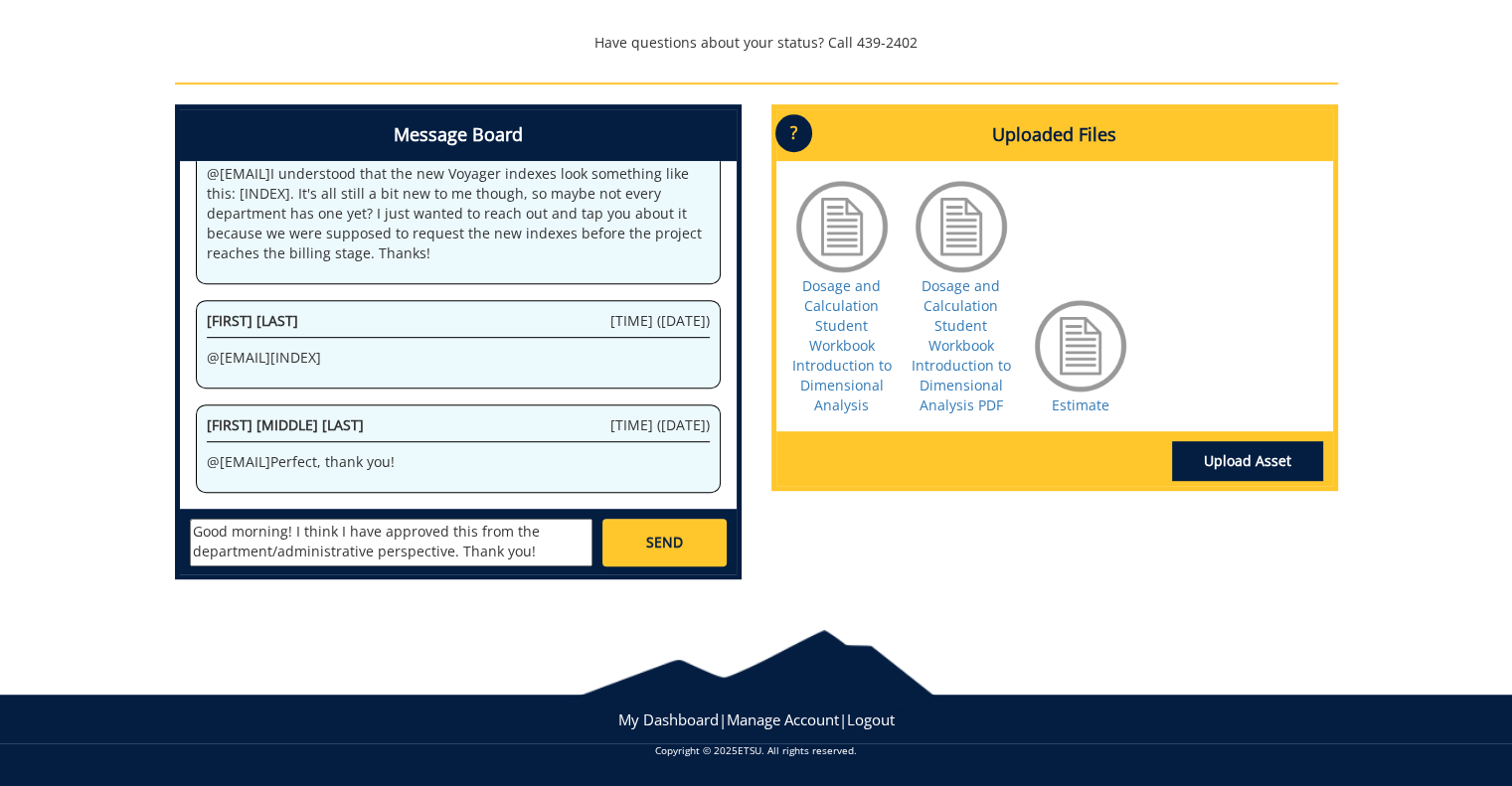 type on "Good morning! I think I have approved this from the department/administrative perspective. Thank you!" 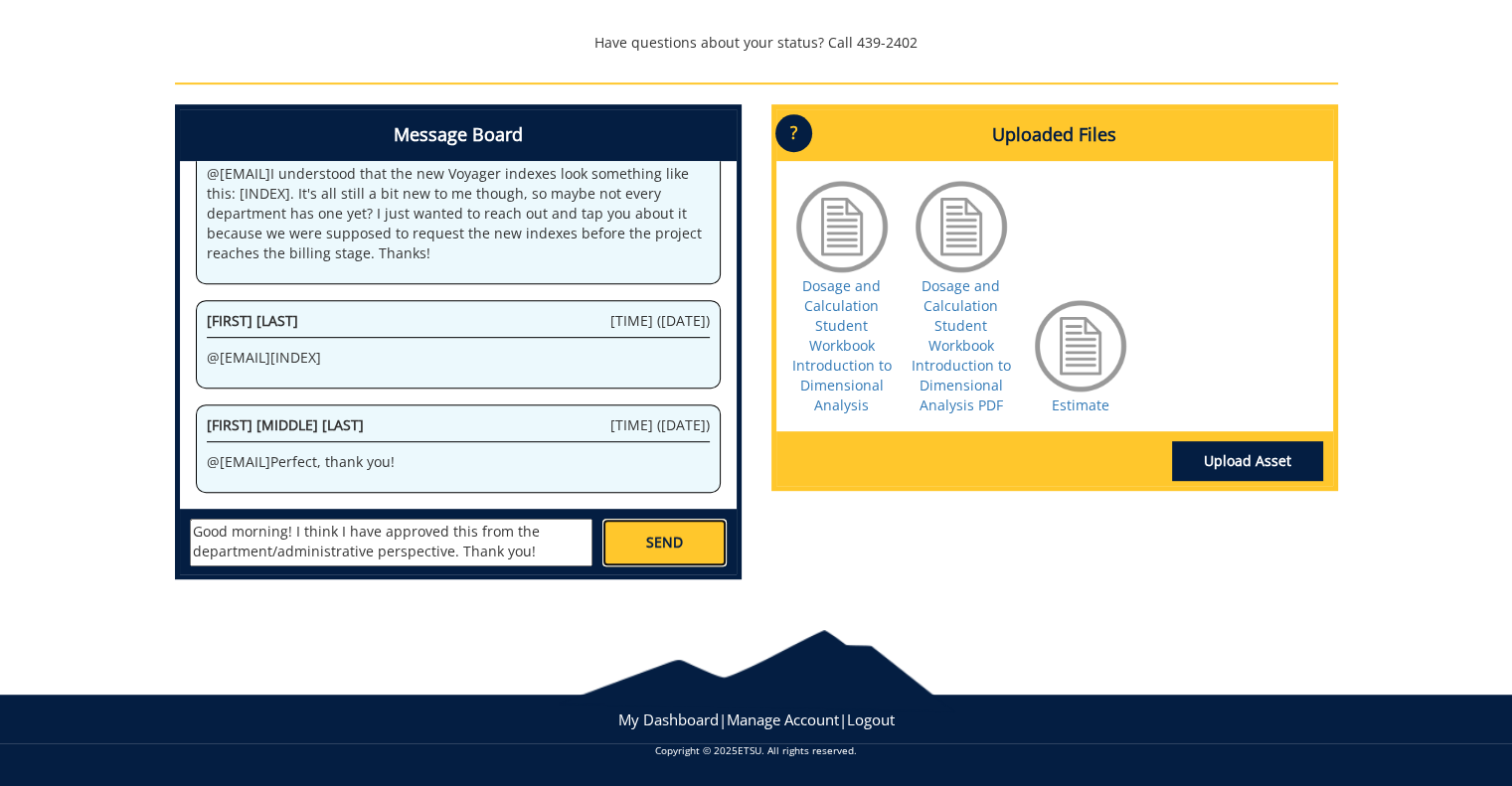 click on "SEND" at bounding box center (664, 543) 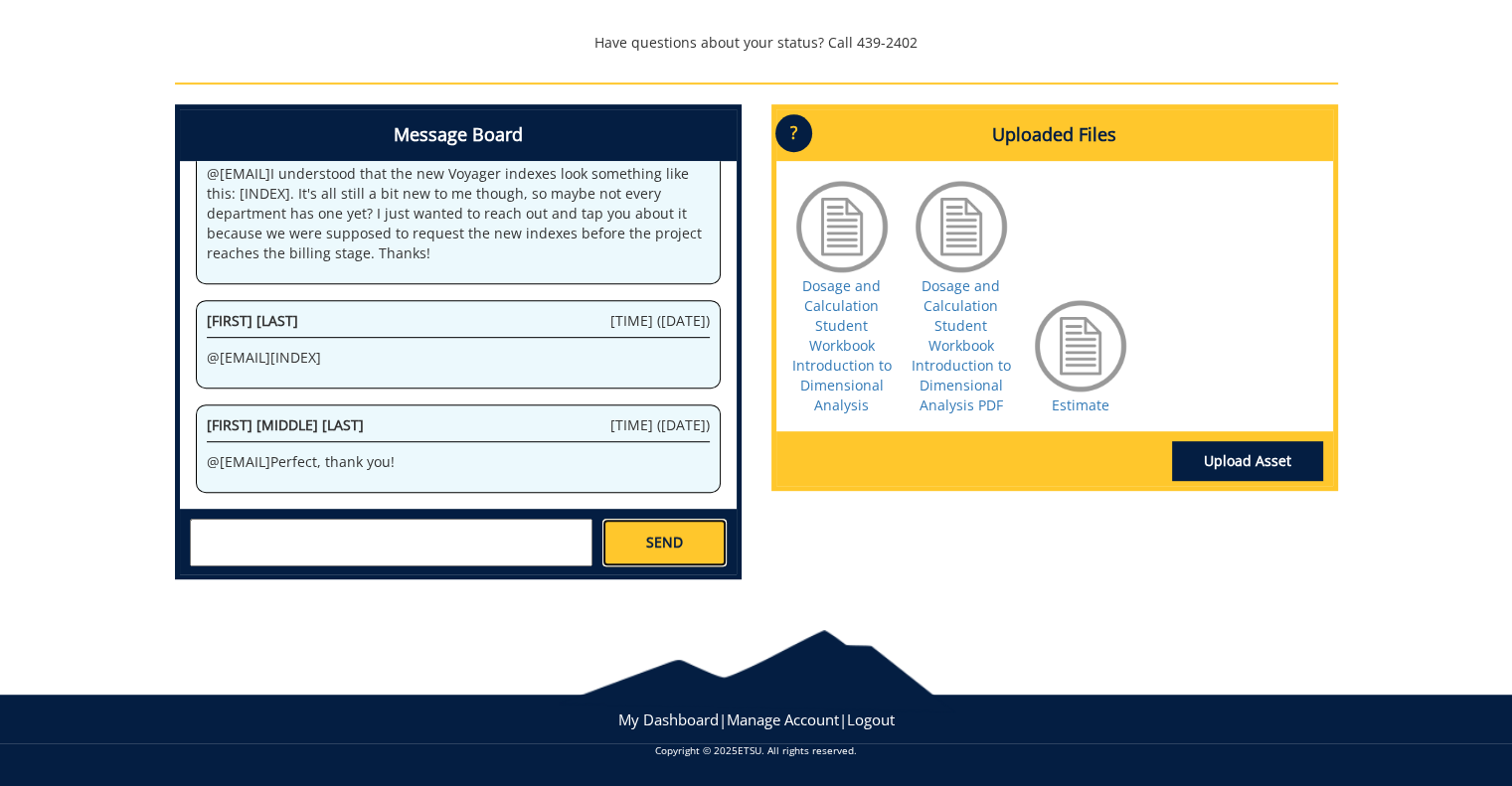 scroll, scrollTop: 632, scrollLeft: 0, axis: vertical 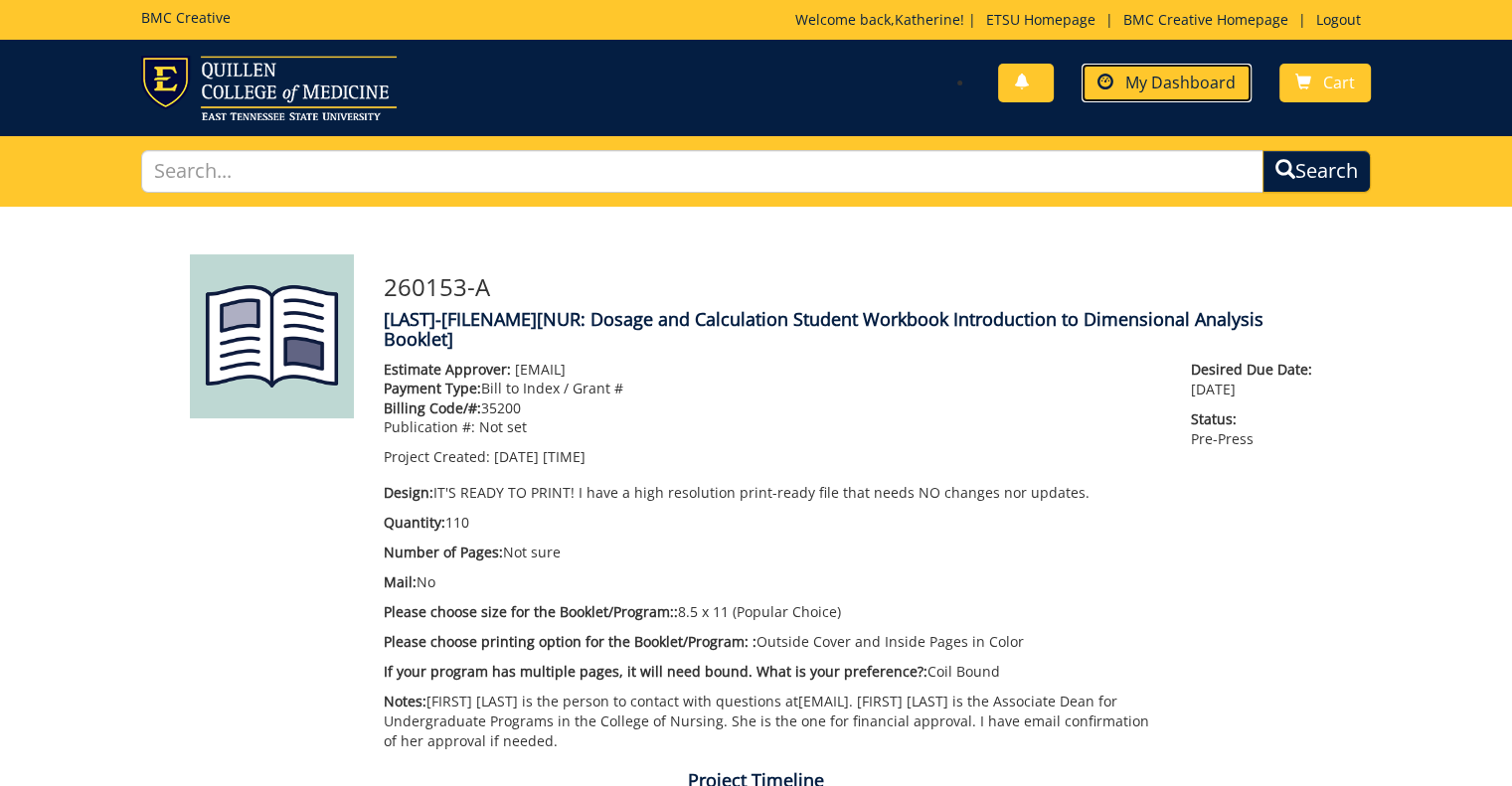 click on "My Dashboard" at bounding box center [1180, 82] 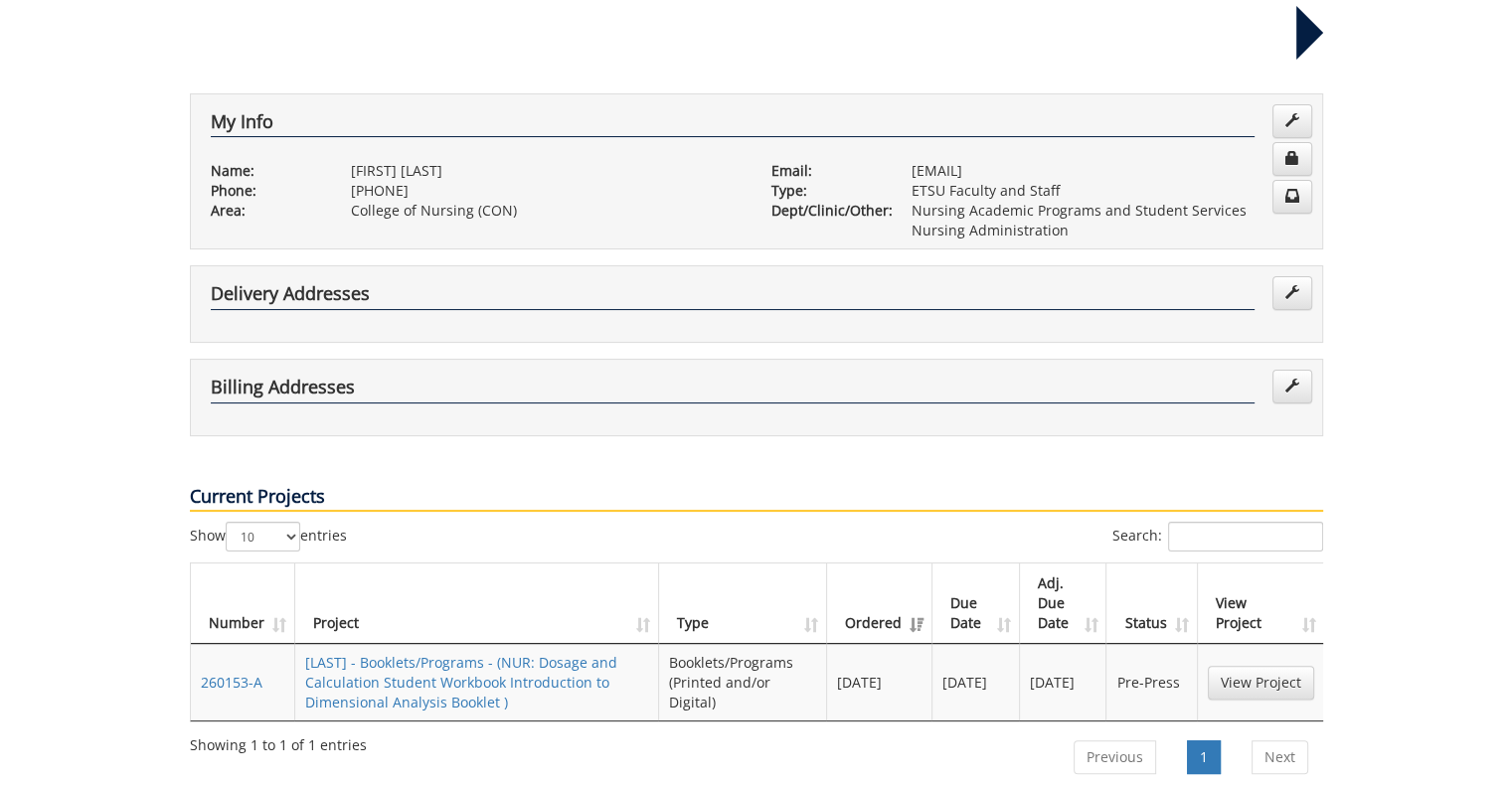 scroll, scrollTop: 0, scrollLeft: 0, axis: both 